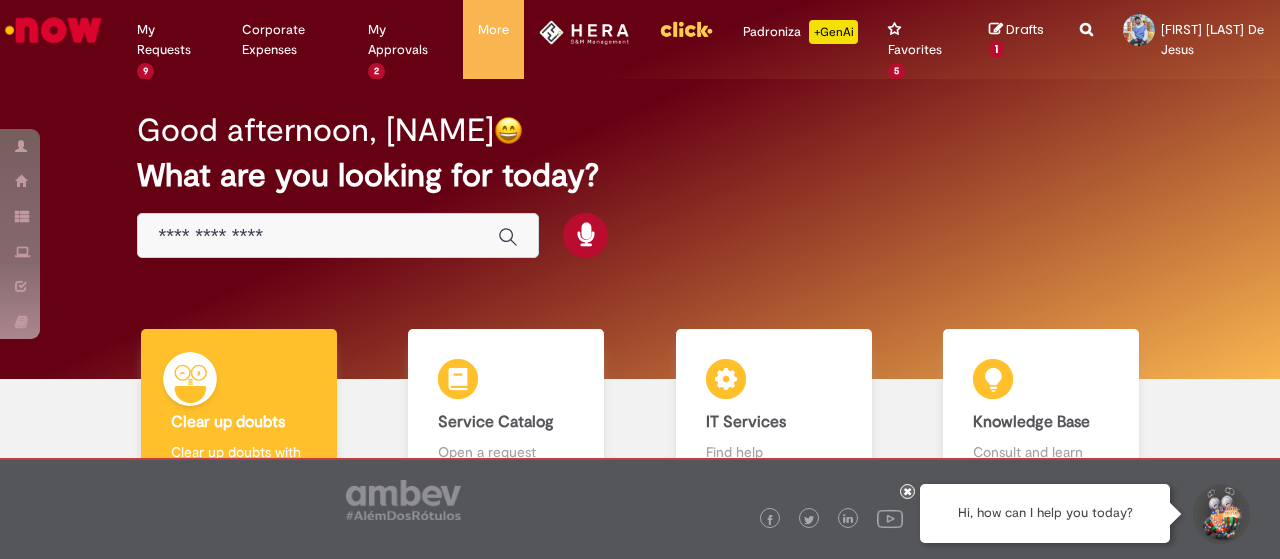 scroll, scrollTop: 0, scrollLeft: 0, axis: both 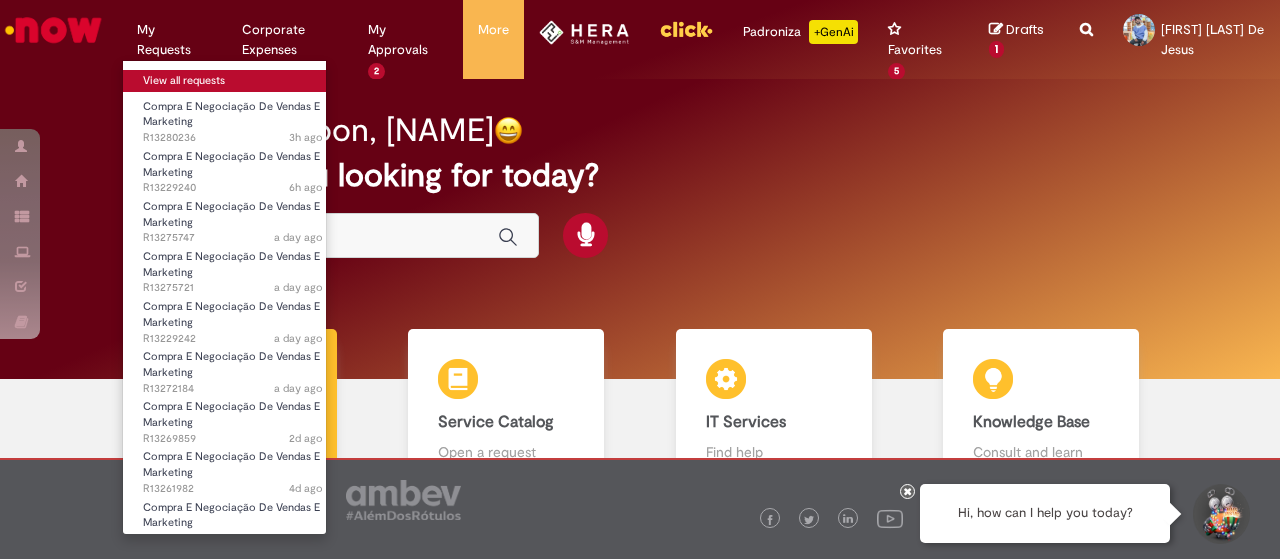 click on "View all requests" at bounding box center (233, 81) 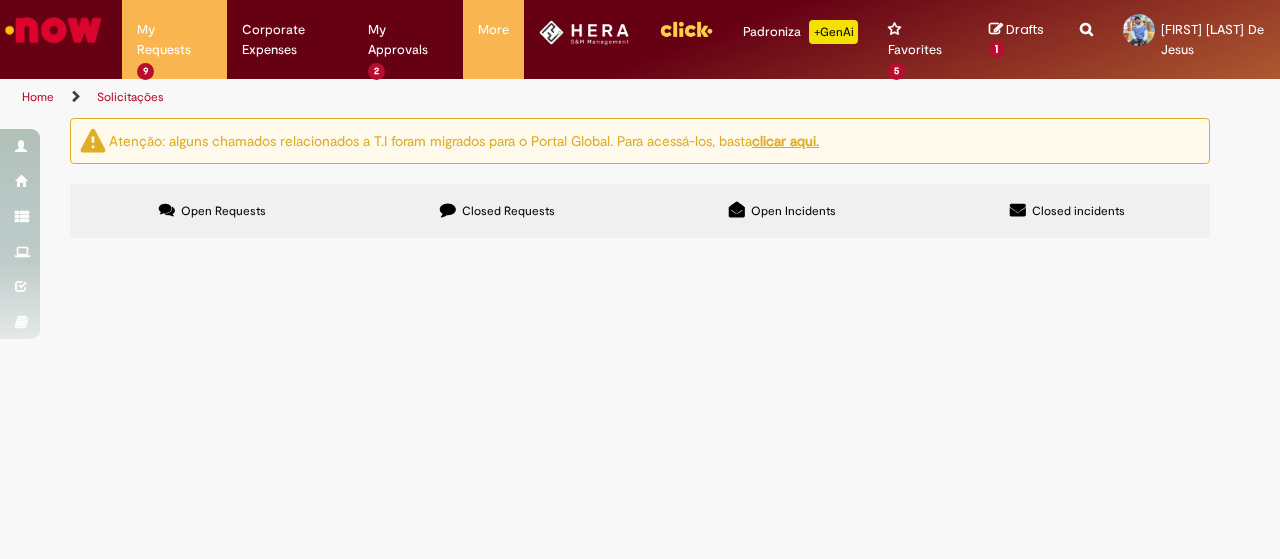 click at bounding box center (53, 30) 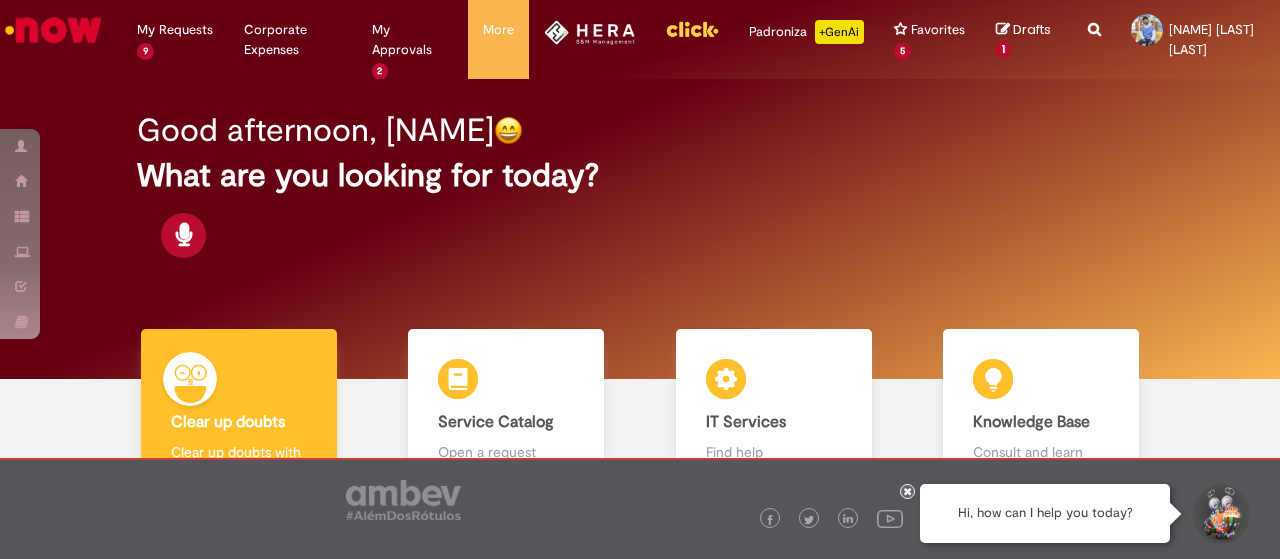 scroll, scrollTop: 0, scrollLeft: 0, axis: both 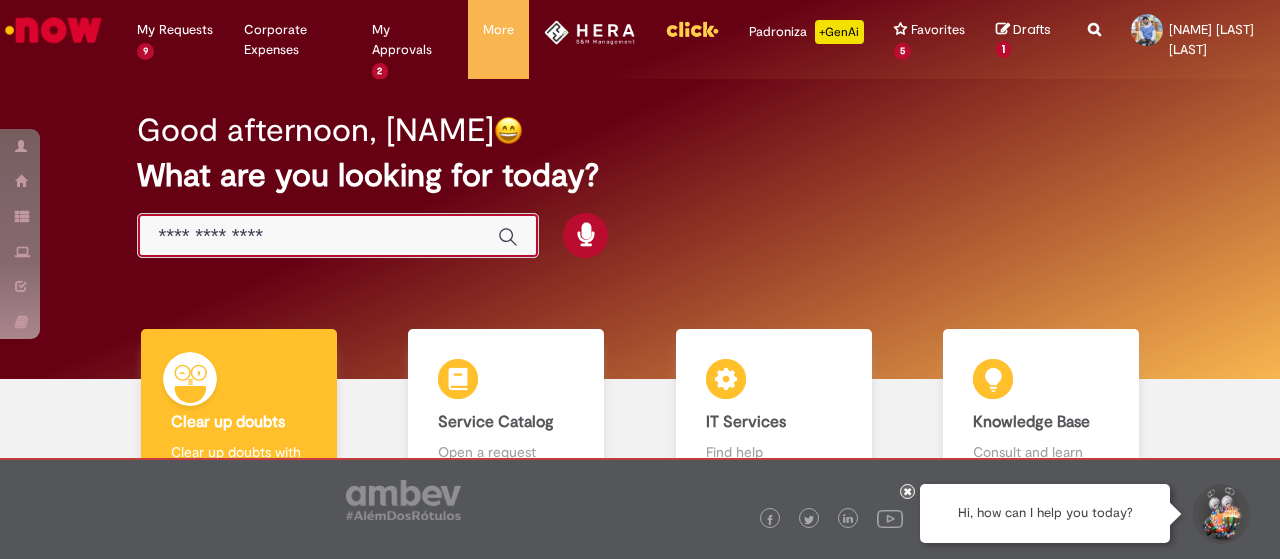 click at bounding box center [318, 236] 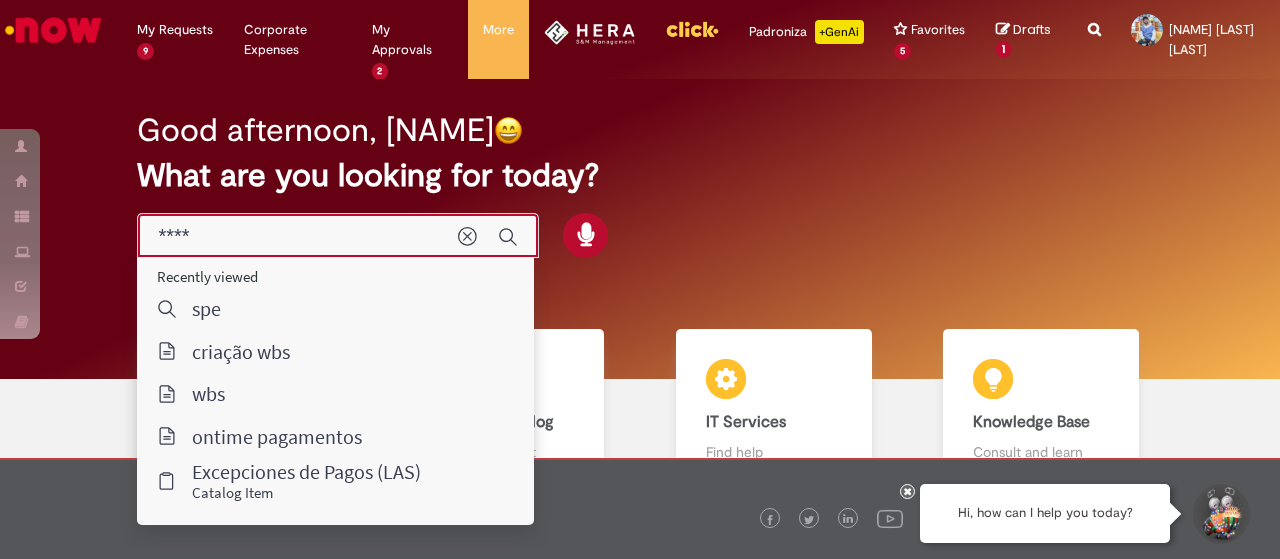 type on "*****" 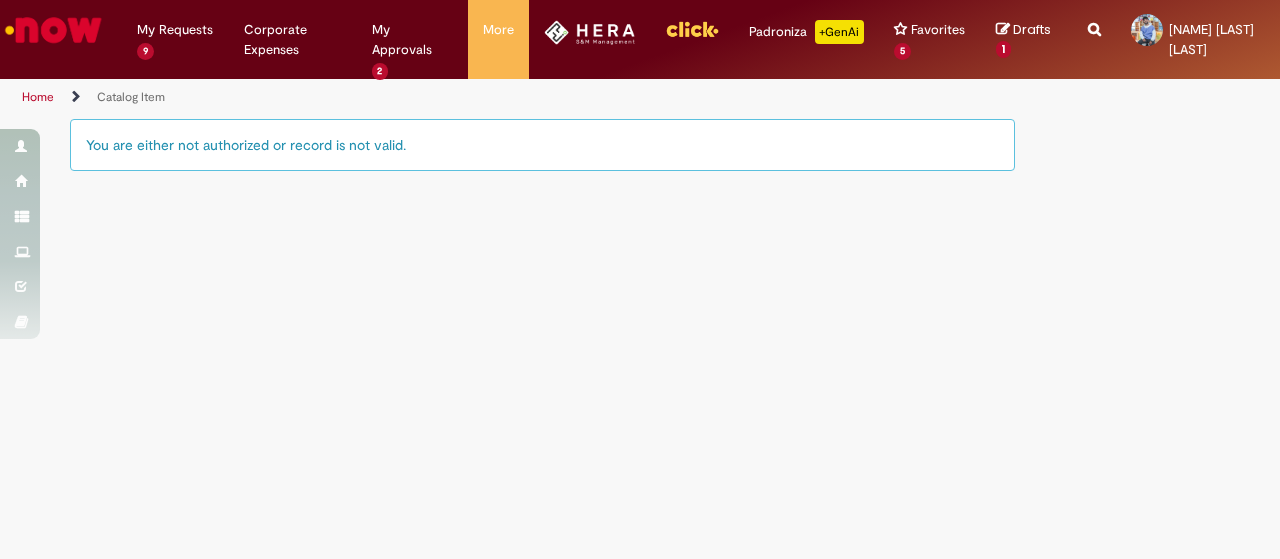 click at bounding box center (53, 30) 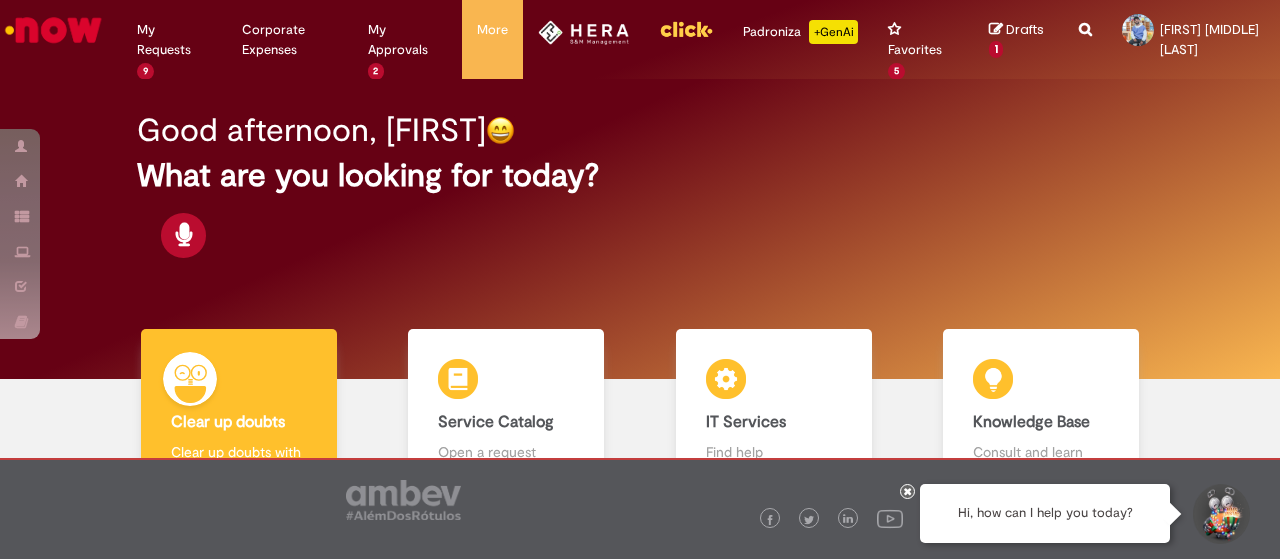 scroll, scrollTop: 0, scrollLeft: 0, axis: both 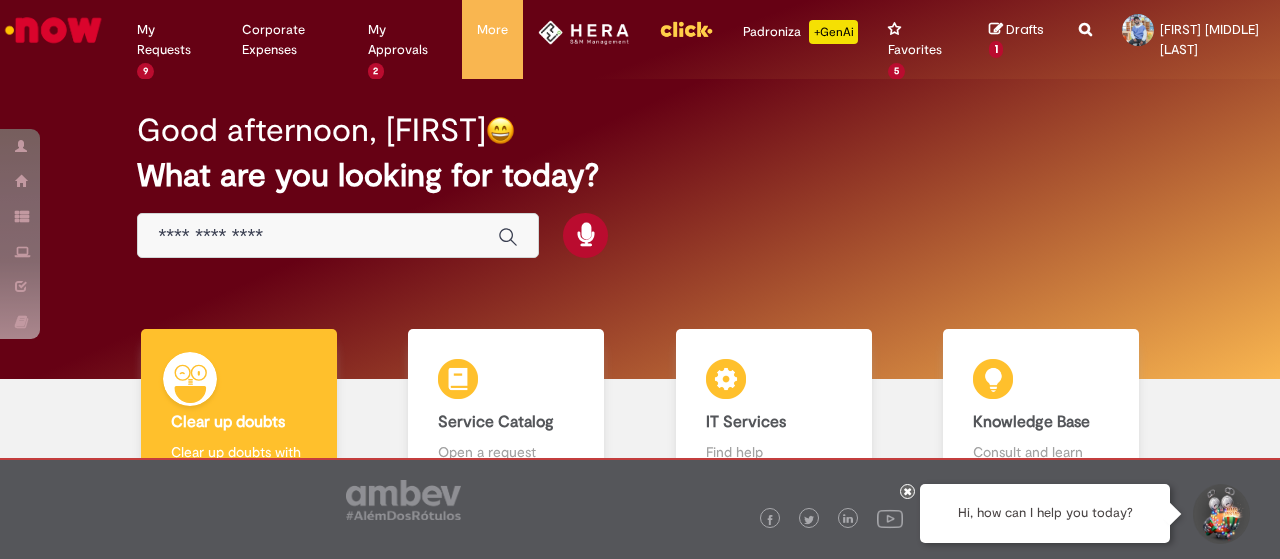 click at bounding box center [318, 236] 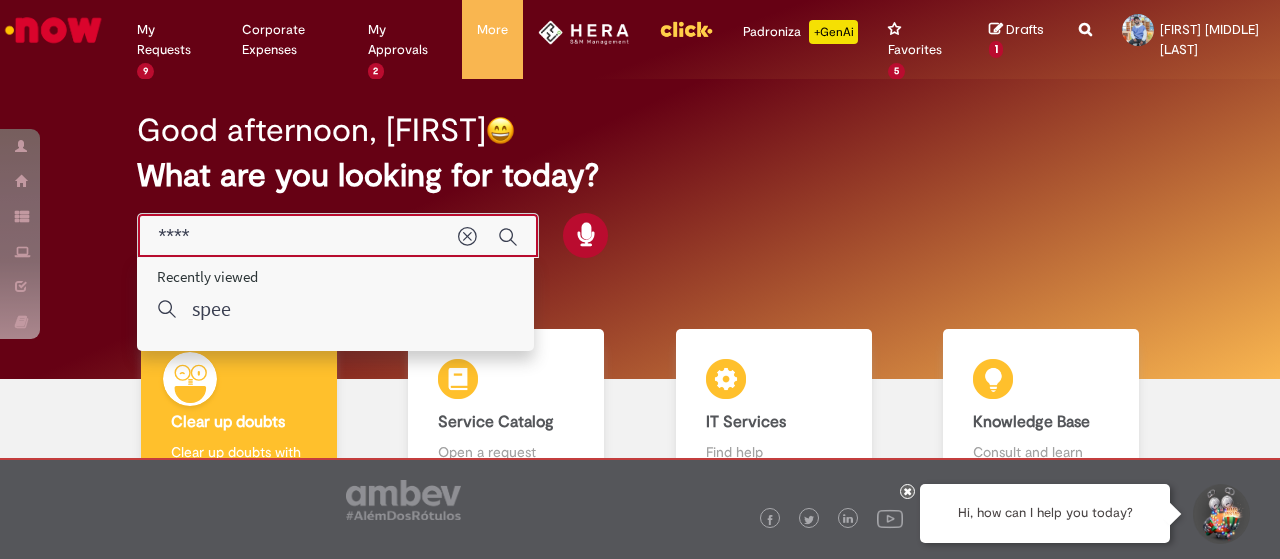 type on "*****" 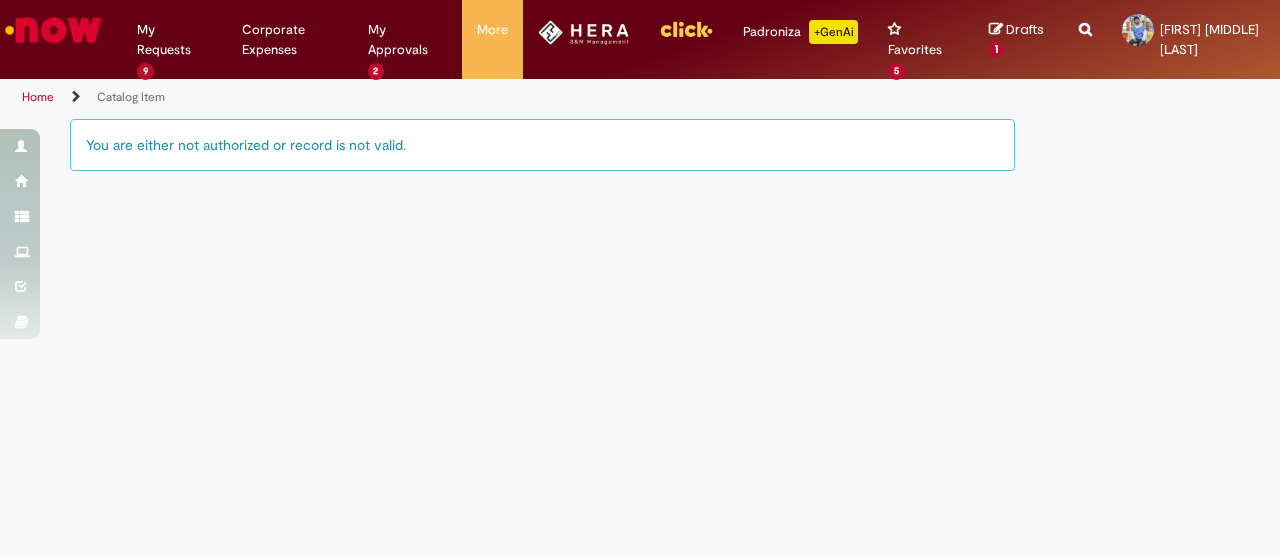 click at bounding box center (53, 30) 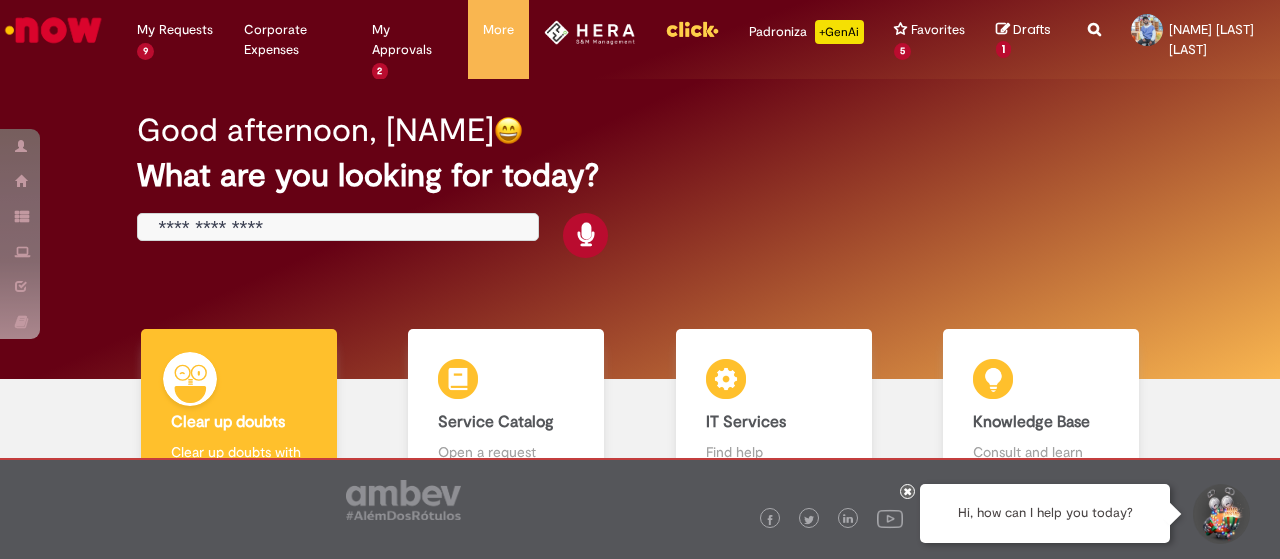 scroll, scrollTop: 0, scrollLeft: 0, axis: both 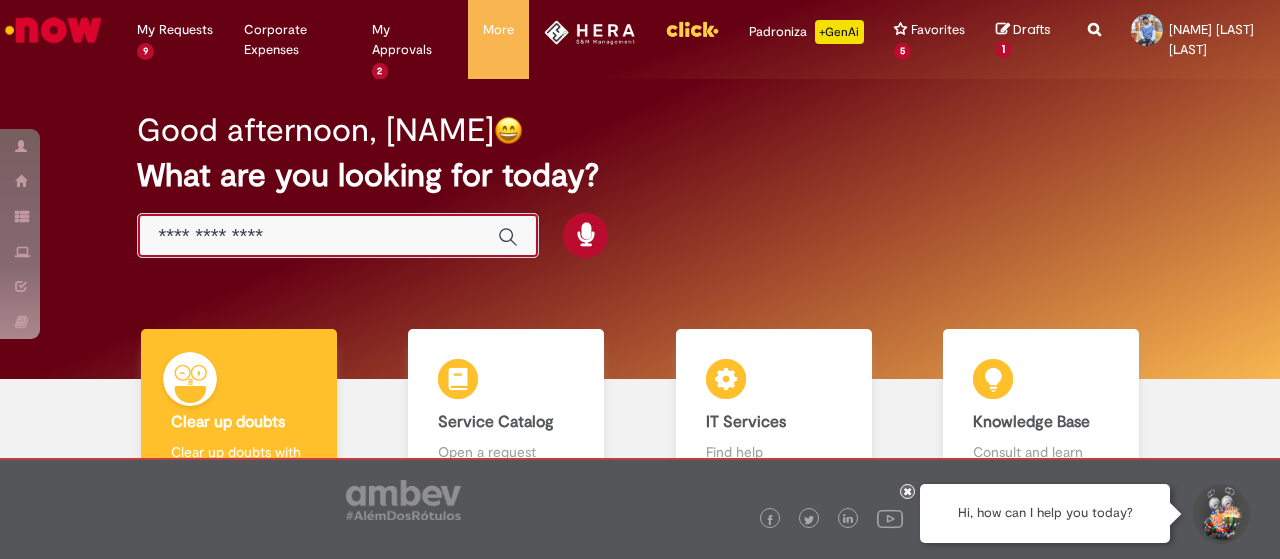 click at bounding box center [318, 236] 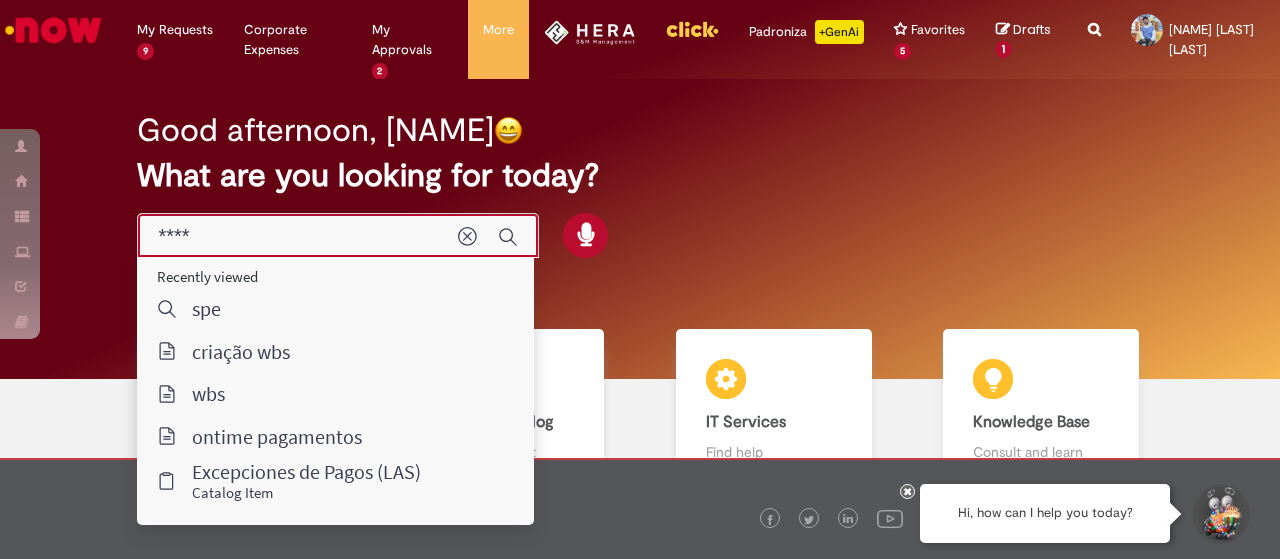 type on "*****" 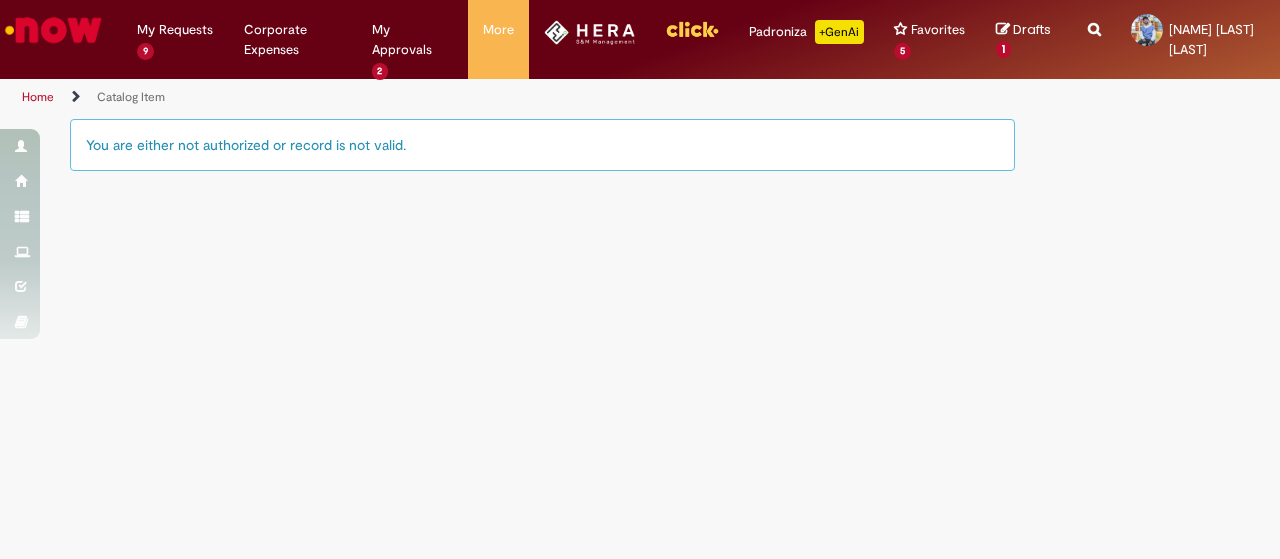 click on "You are either not authorized or record is not valid." at bounding box center [542, 145] 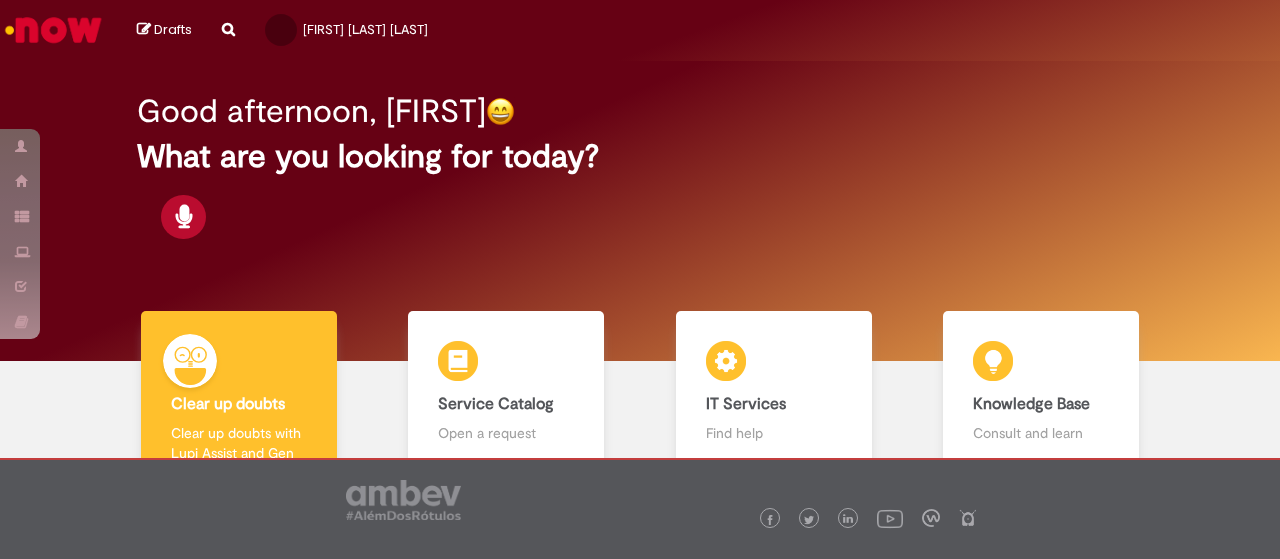 scroll, scrollTop: 0, scrollLeft: 0, axis: both 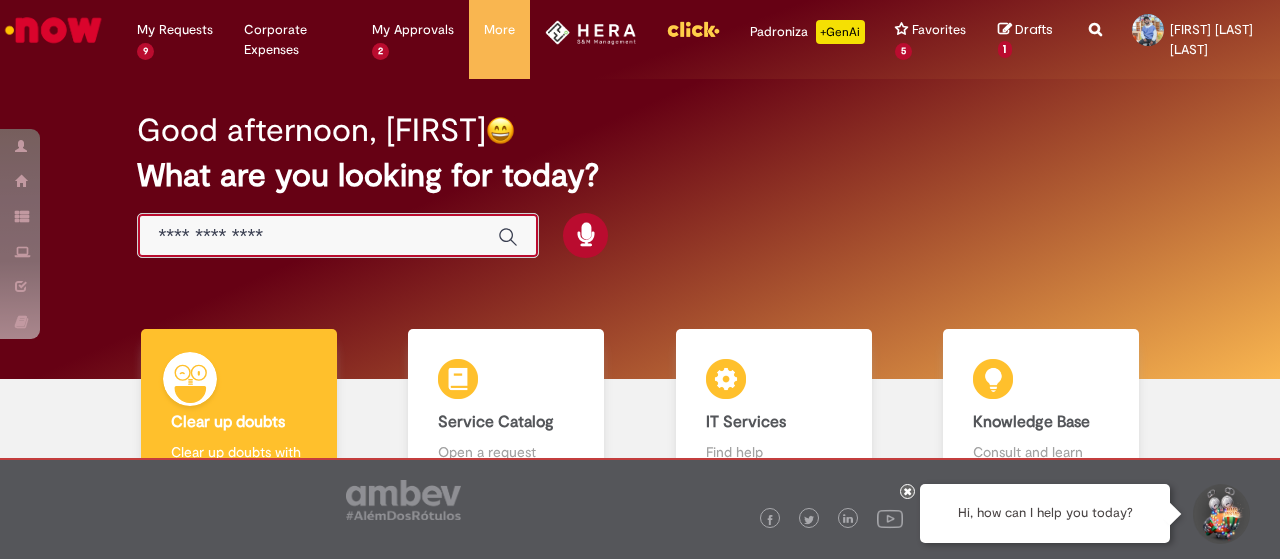 click at bounding box center (318, 236) 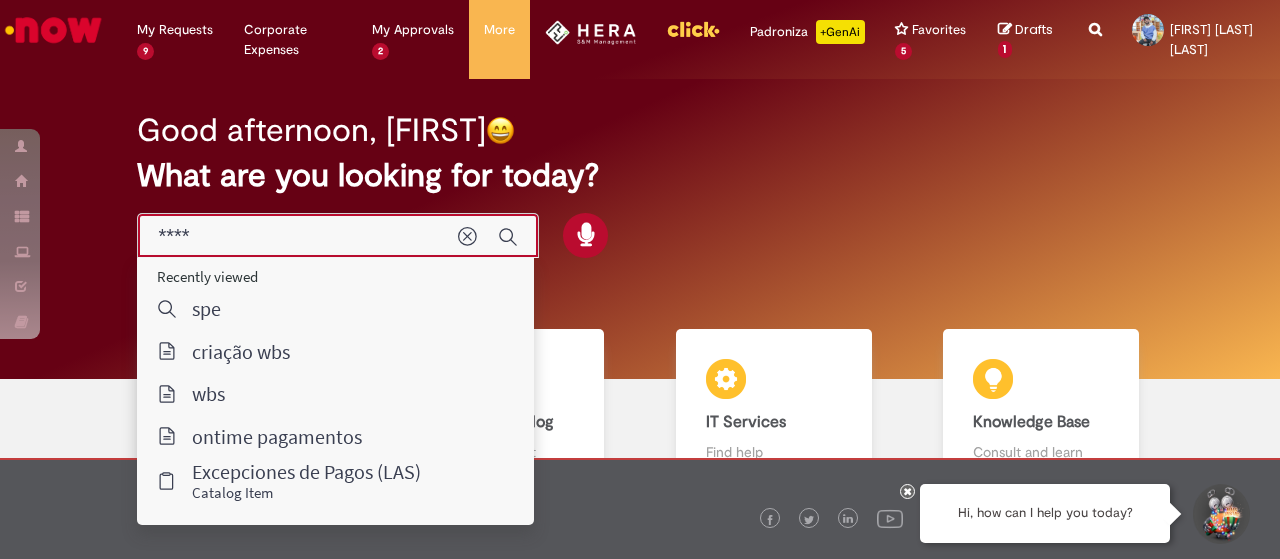 type on "*****" 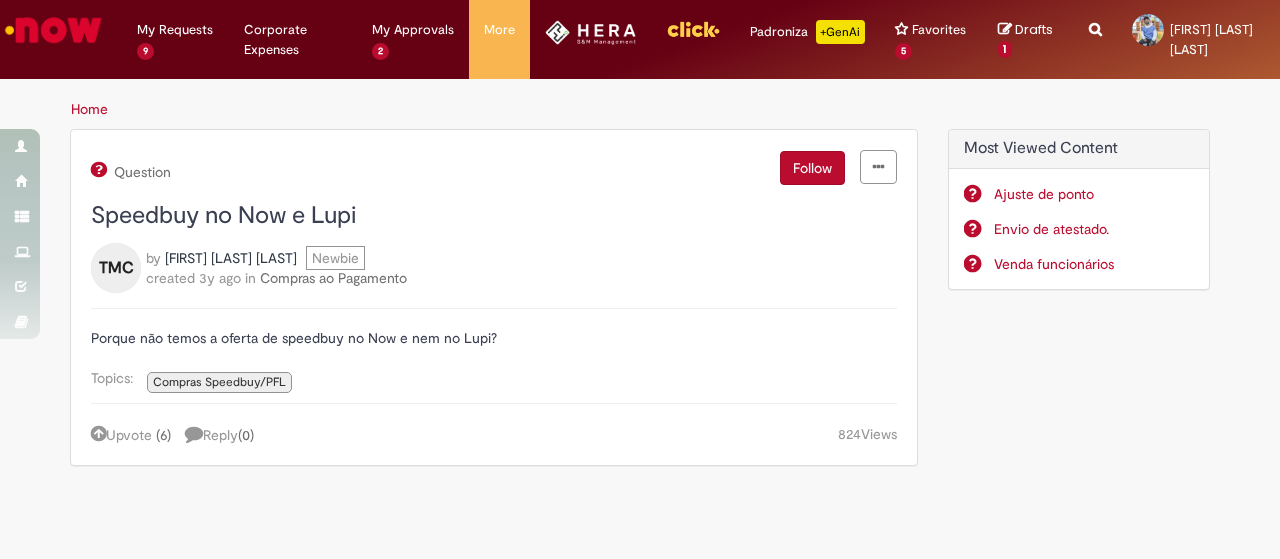 click at bounding box center (53, 30) 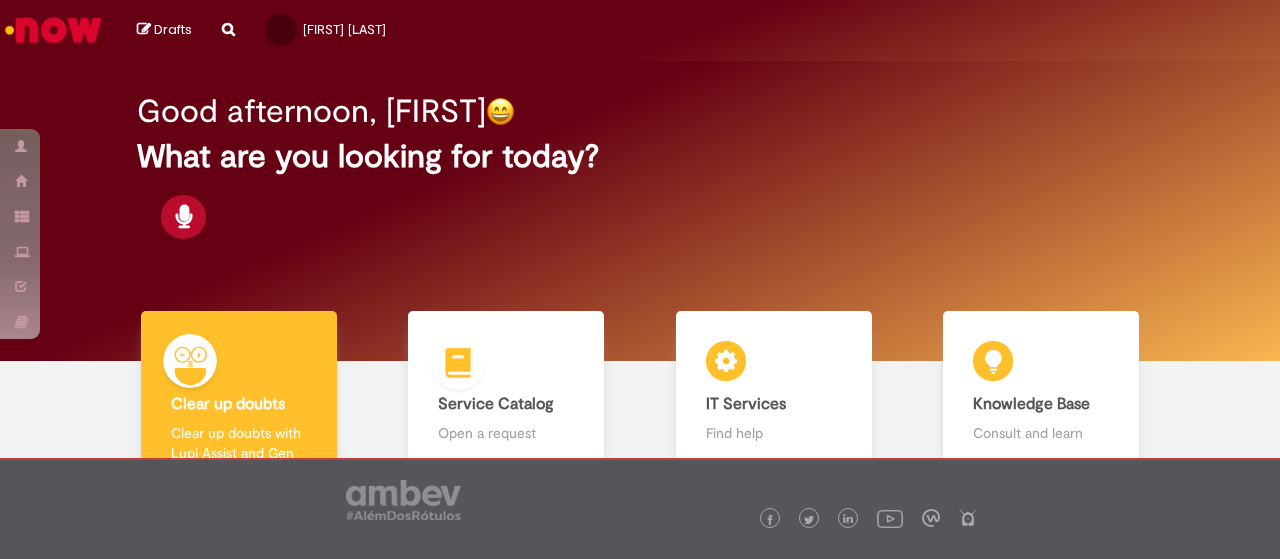 scroll, scrollTop: 0, scrollLeft: 0, axis: both 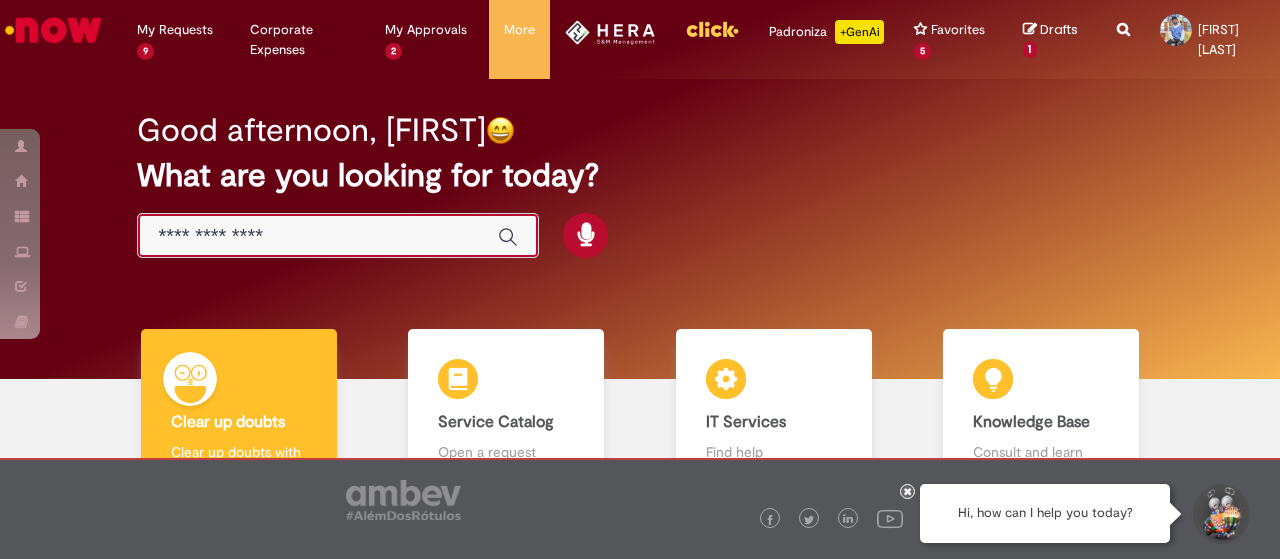 click at bounding box center (318, 236) 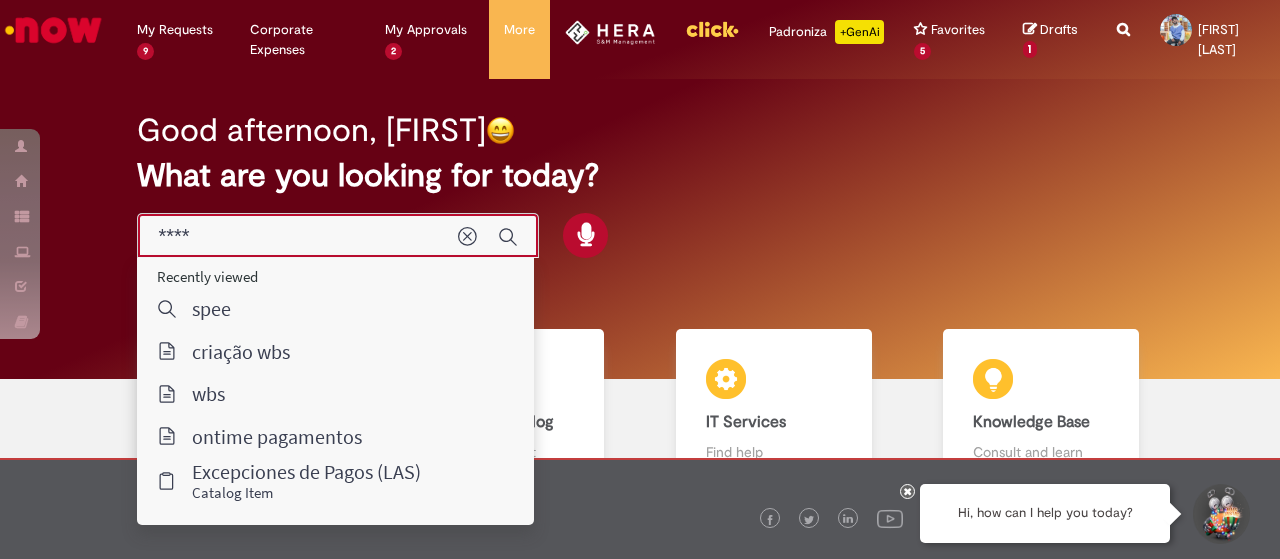 type on "*****" 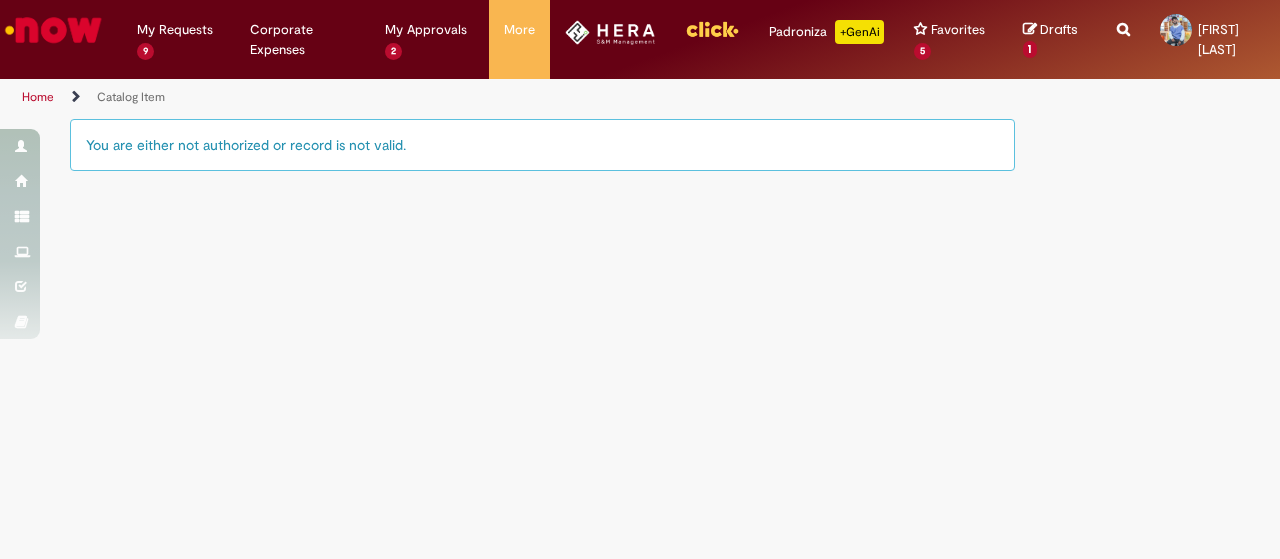 click on "Home" at bounding box center (38, 97) 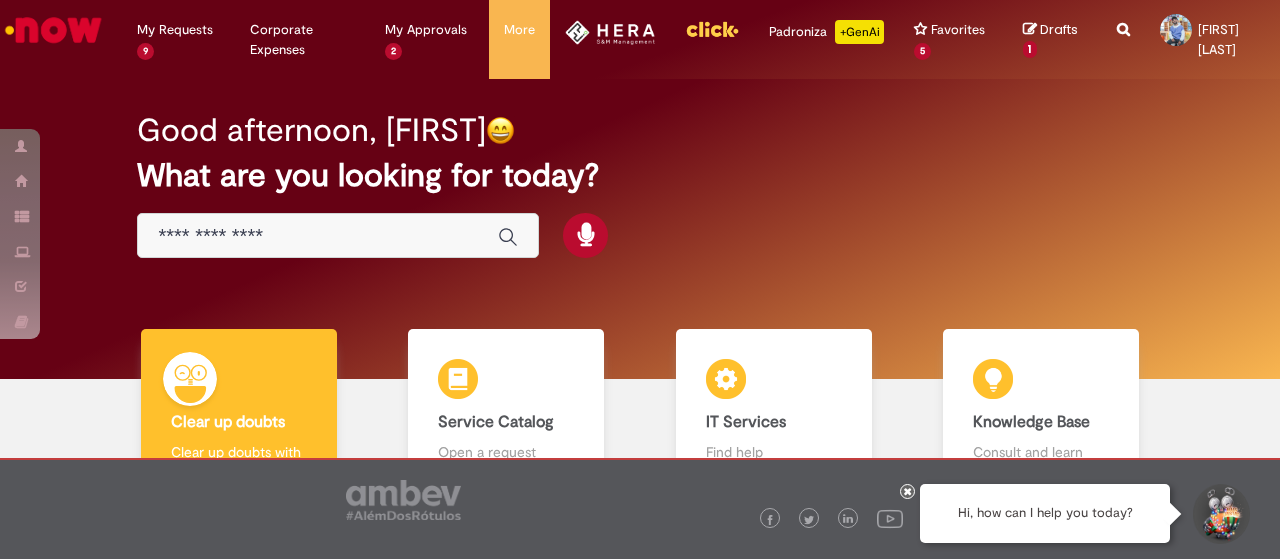 click at bounding box center [318, 236] 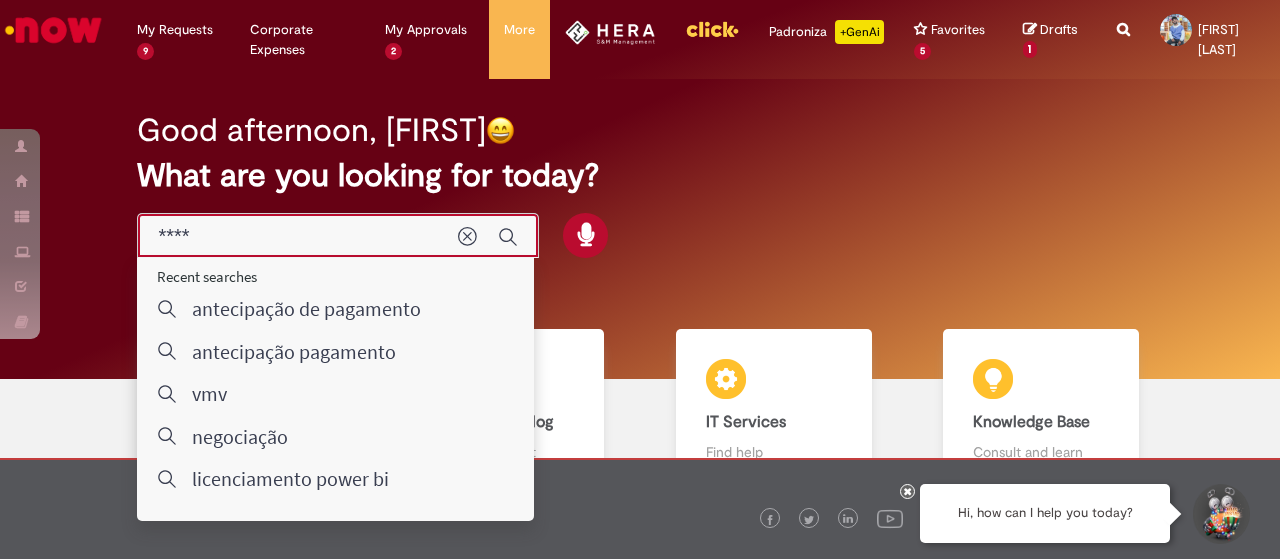 type on "*****" 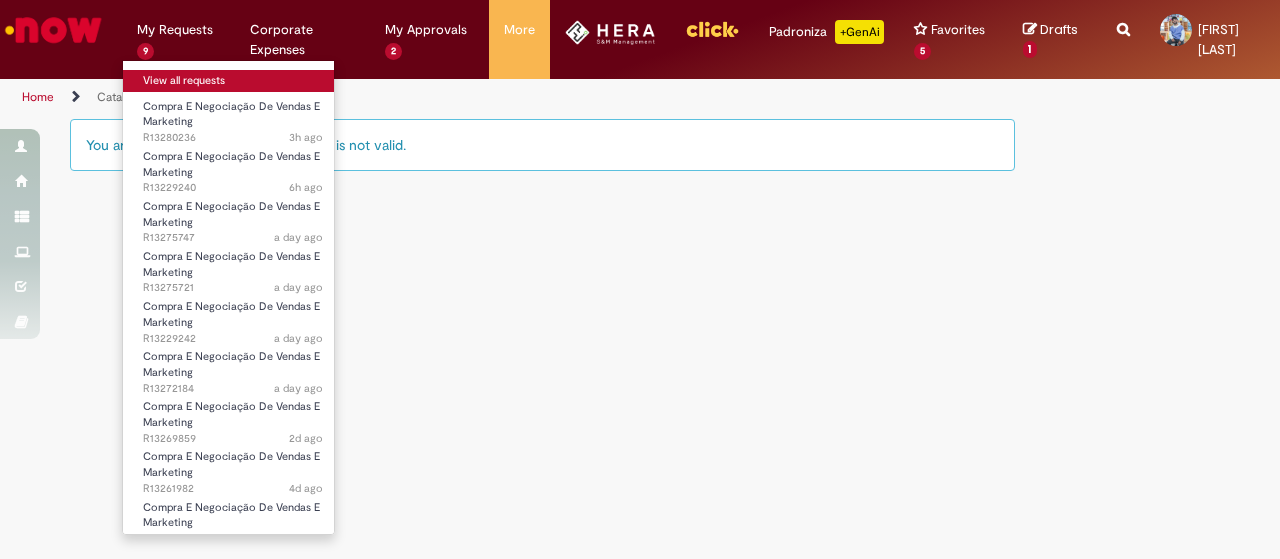 click on "View all requests" at bounding box center [233, 81] 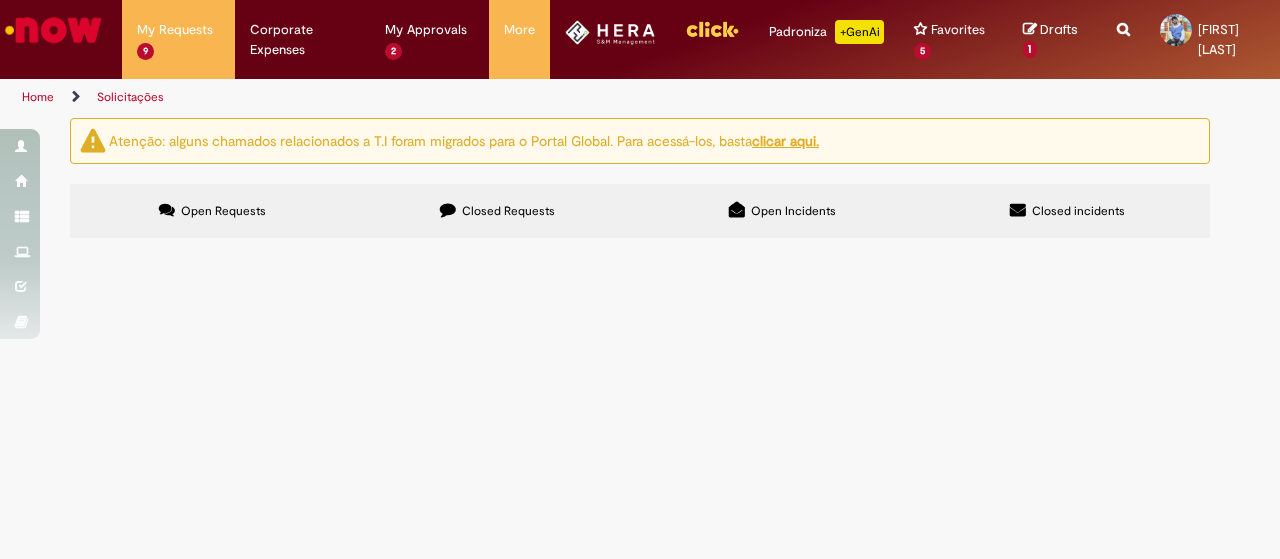 click on "Closed Requests" at bounding box center [508, 211] 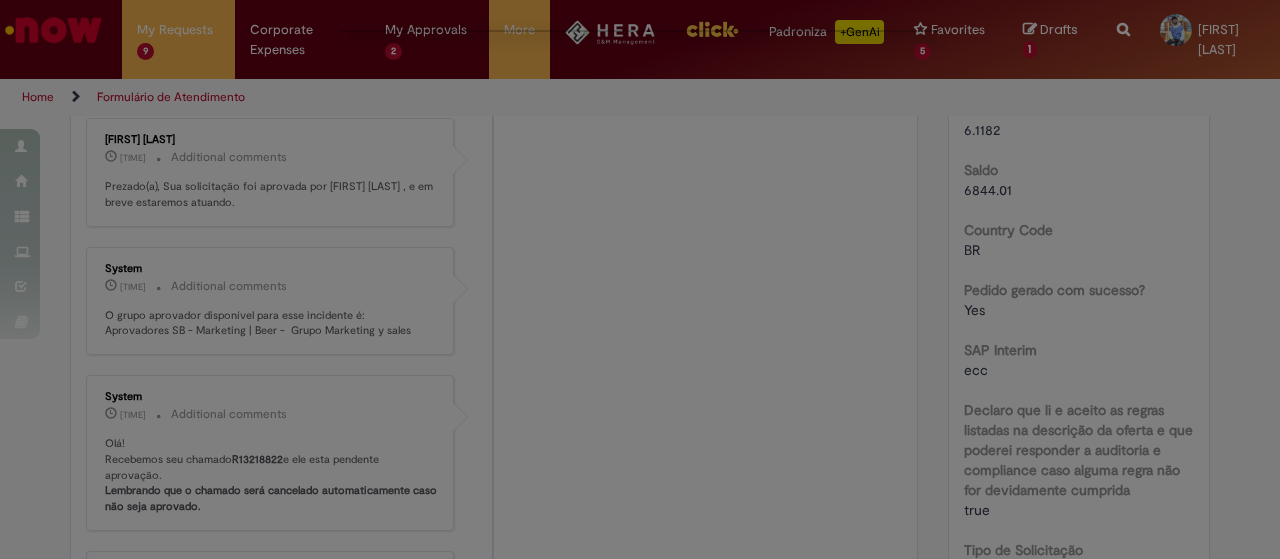 scroll, scrollTop: 1432, scrollLeft: 0, axis: vertical 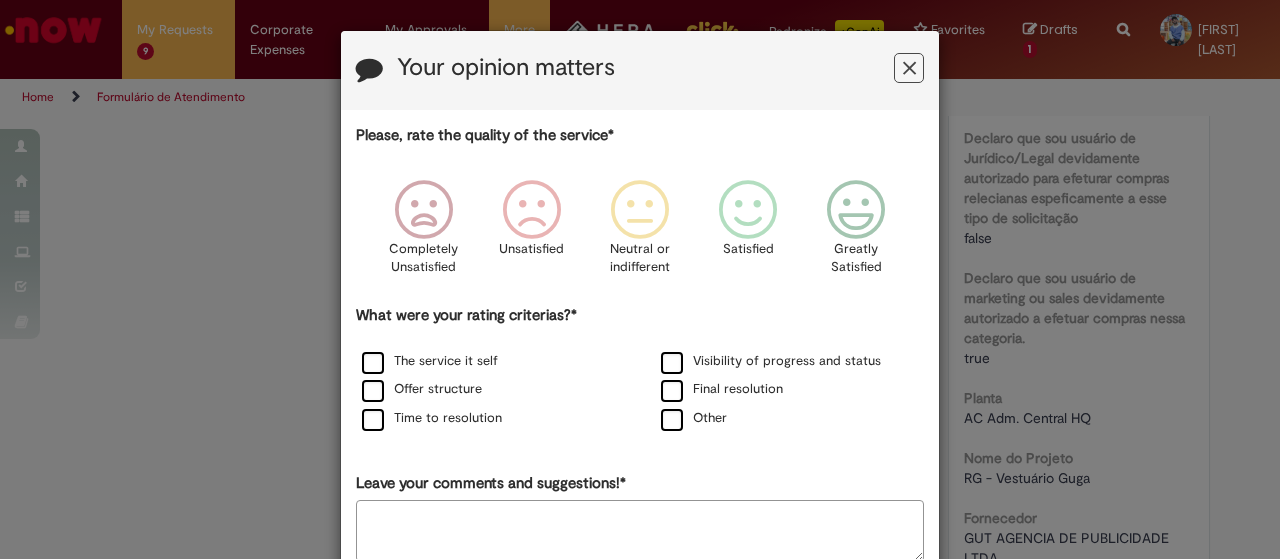 click at bounding box center (909, 68) 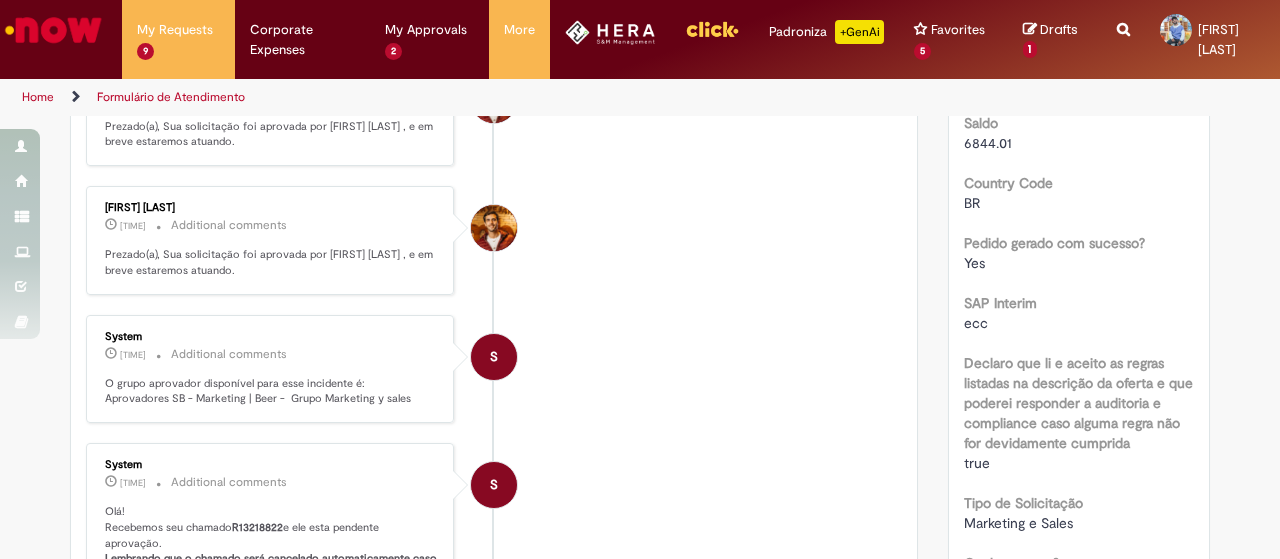 scroll, scrollTop: 147, scrollLeft: 0, axis: vertical 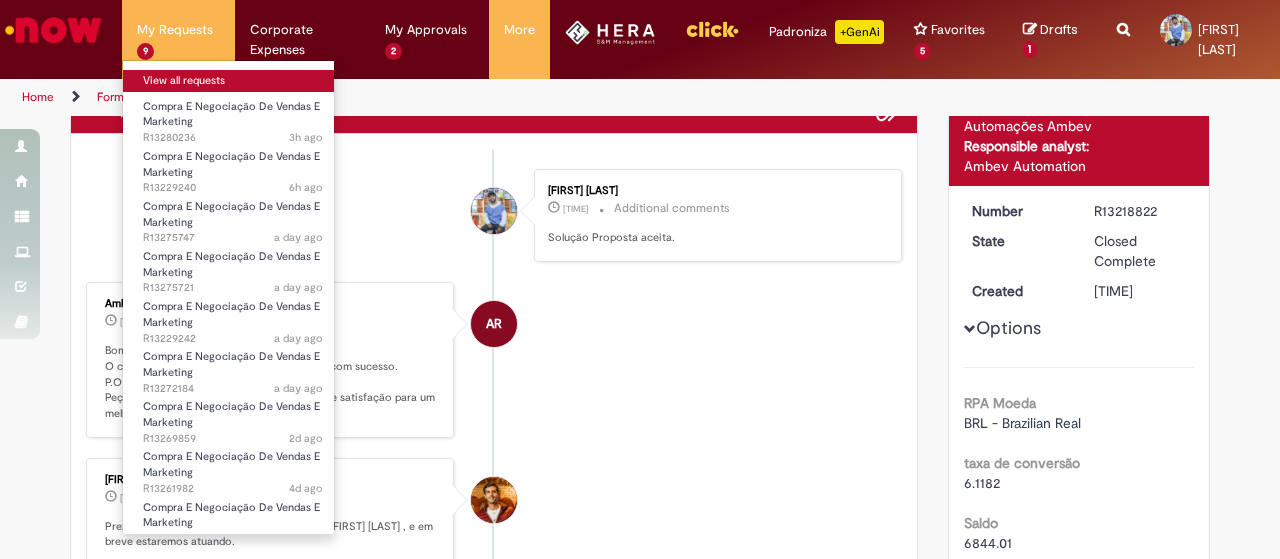 click on "View all requests" at bounding box center [233, 81] 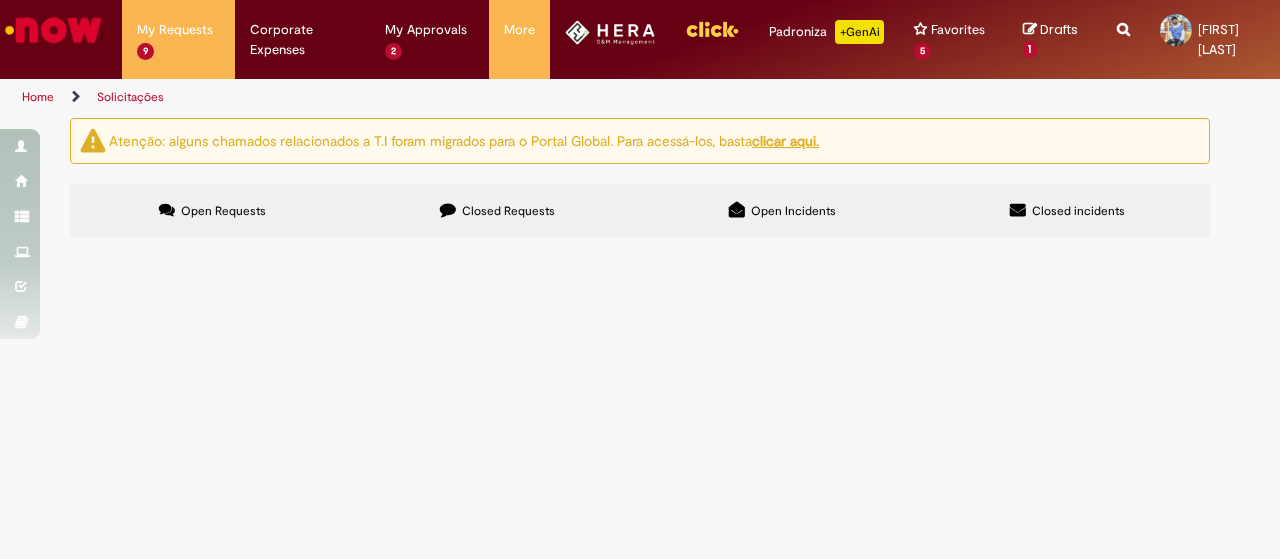 scroll, scrollTop: 200, scrollLeft: 0, axis: vertical 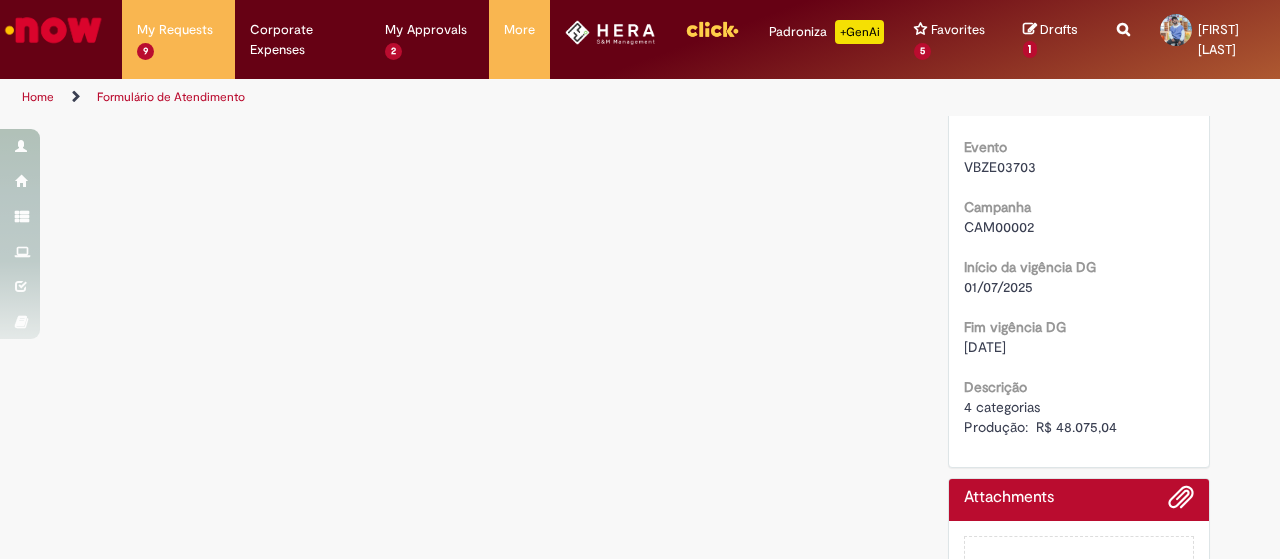 click on "4 categorias
Produção:  R$ 48.075,04" at bounding box center [1040, 417] 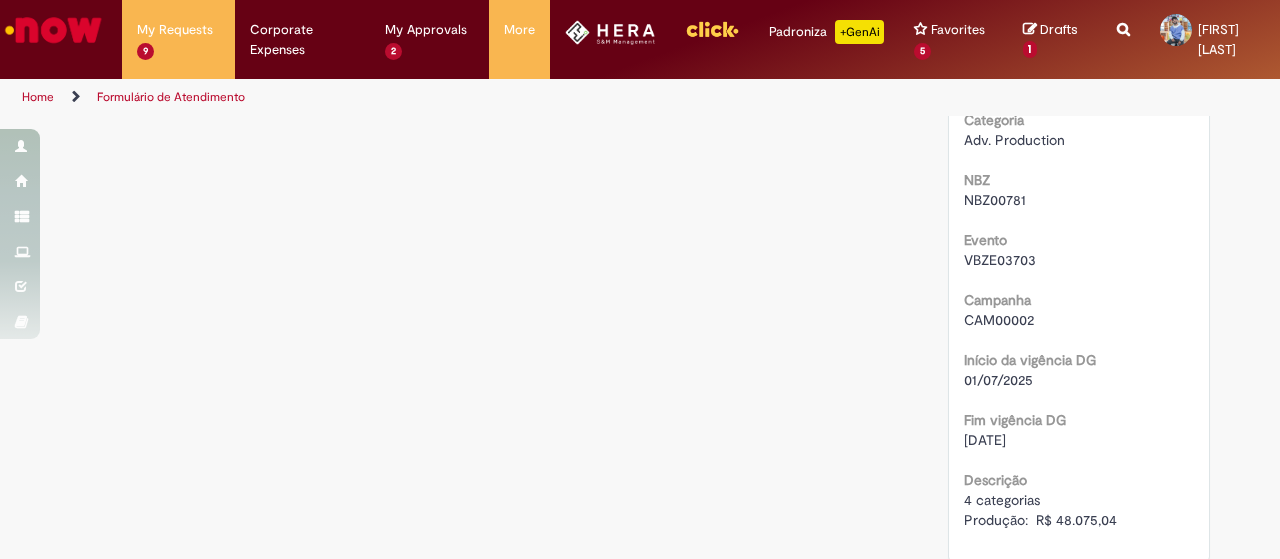 scroll, scrollTop: 1193, scrollLeft: 0, axis: vertical 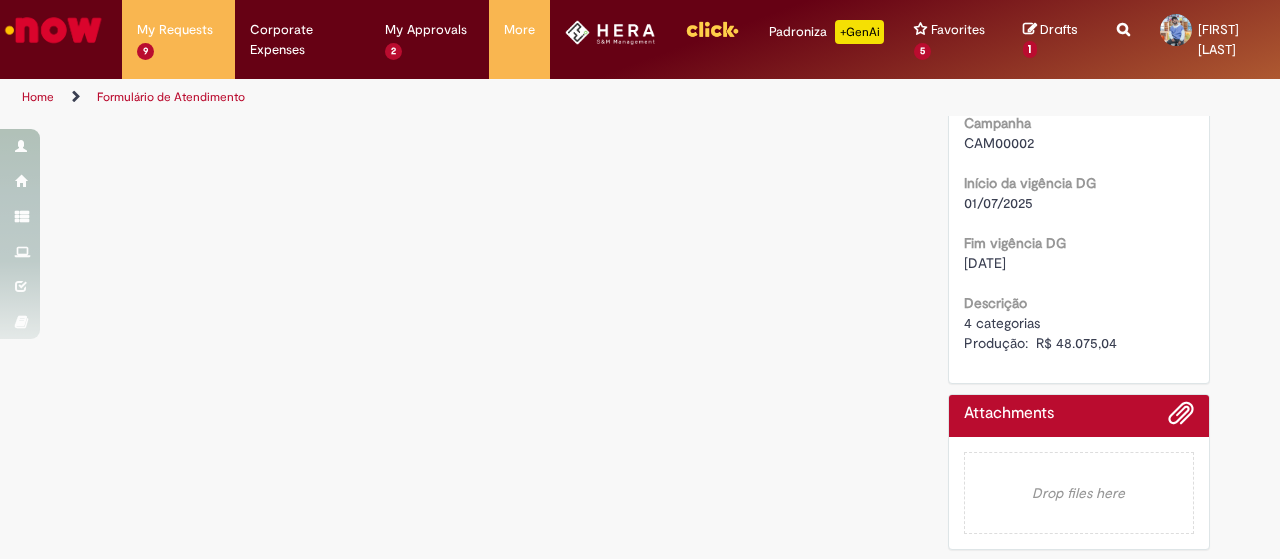 click on "4 categorias
Produção:  R$ 48.075,04" at bounding box center [1040, 333] 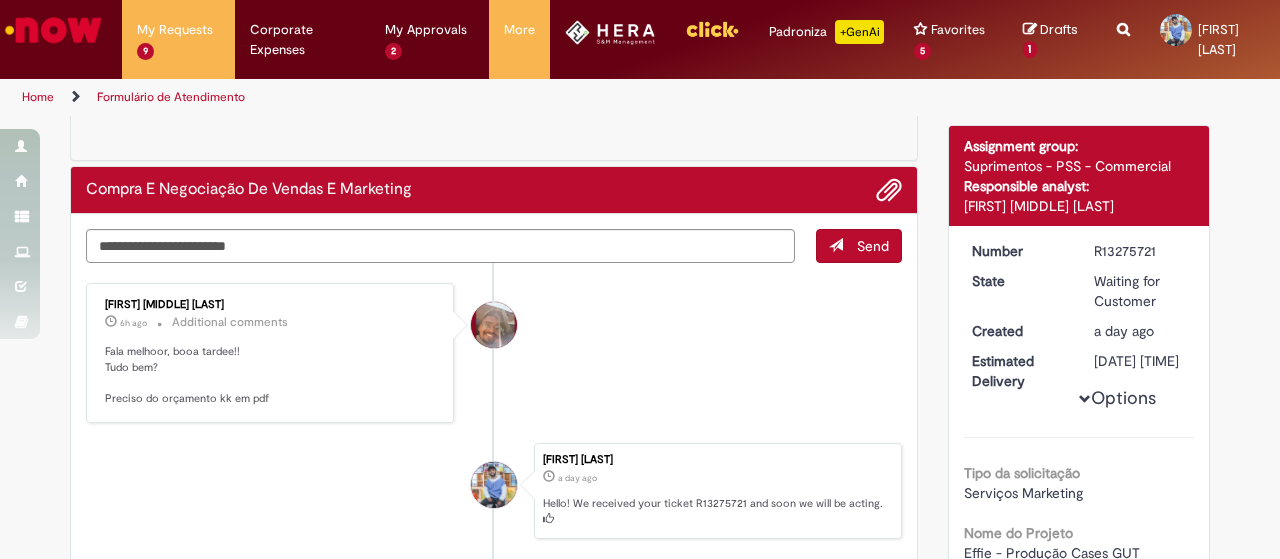 scroll, scrollTop: 0, scrollLeft: 0, axis: both 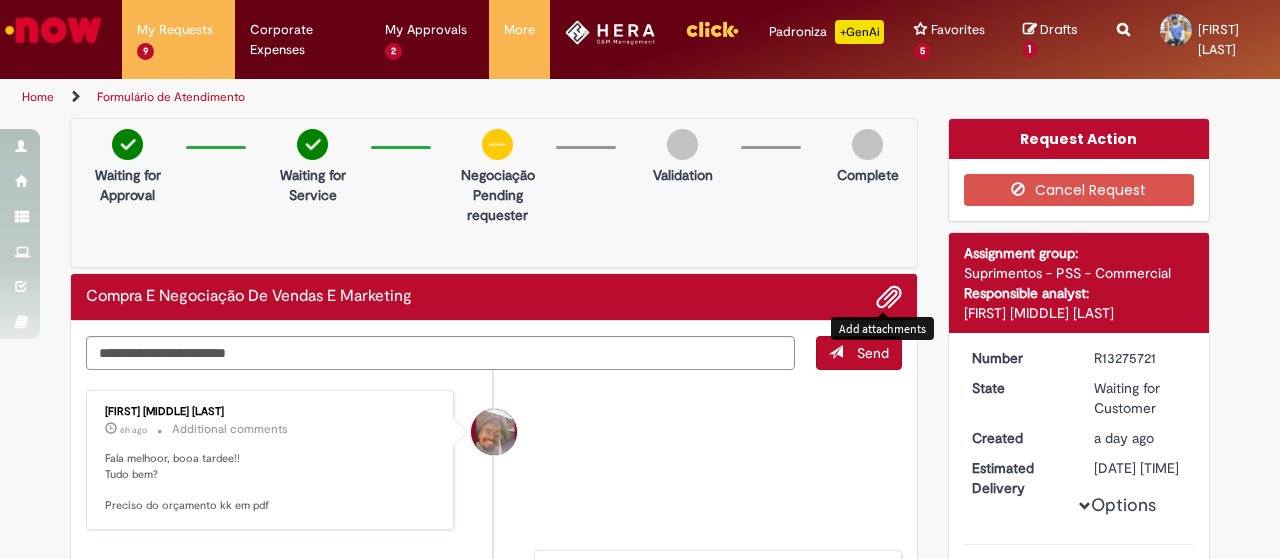 click on "Compra E Negociação De Vendas E Marketing" at bounding box center [494, 297] 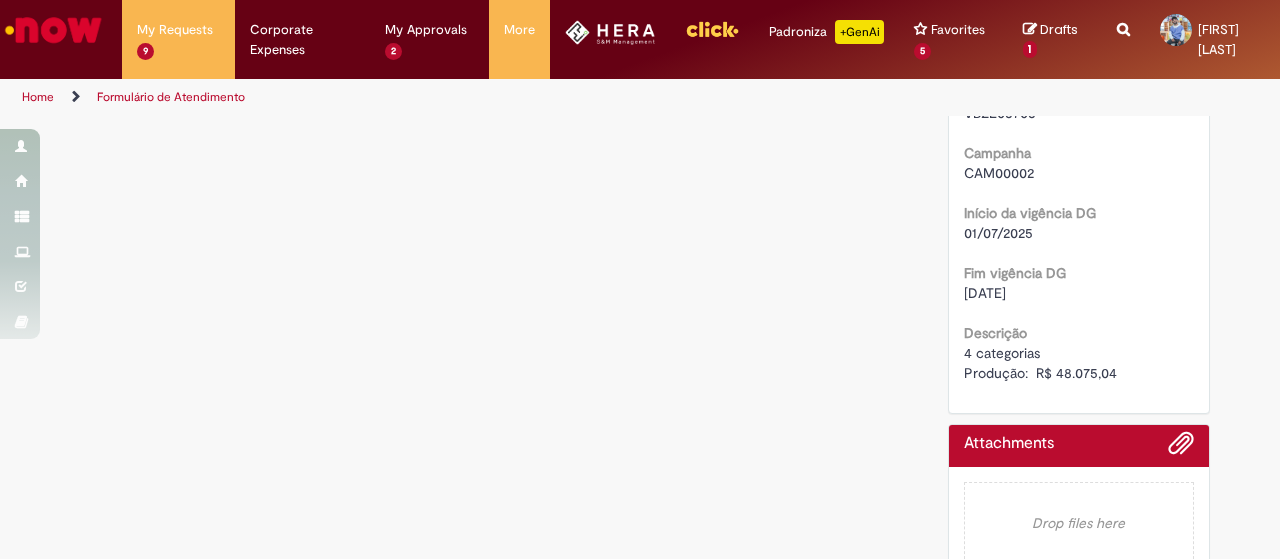 scroll, scrollTop: 1193, scrollLeft: 0, axis: vertical 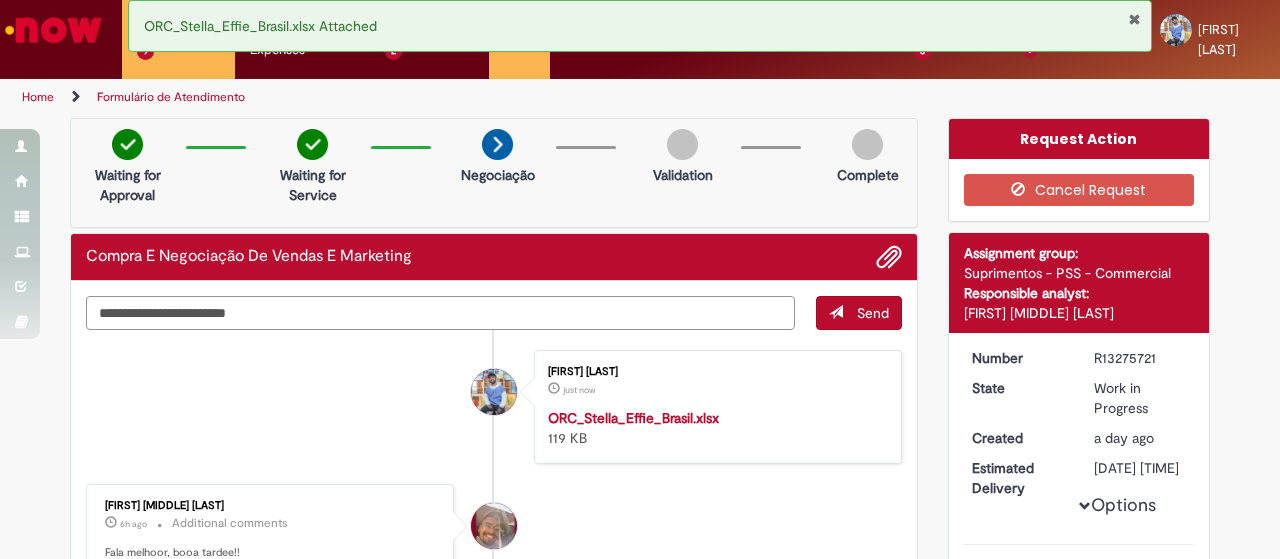 click at bounding box center (440, 312) 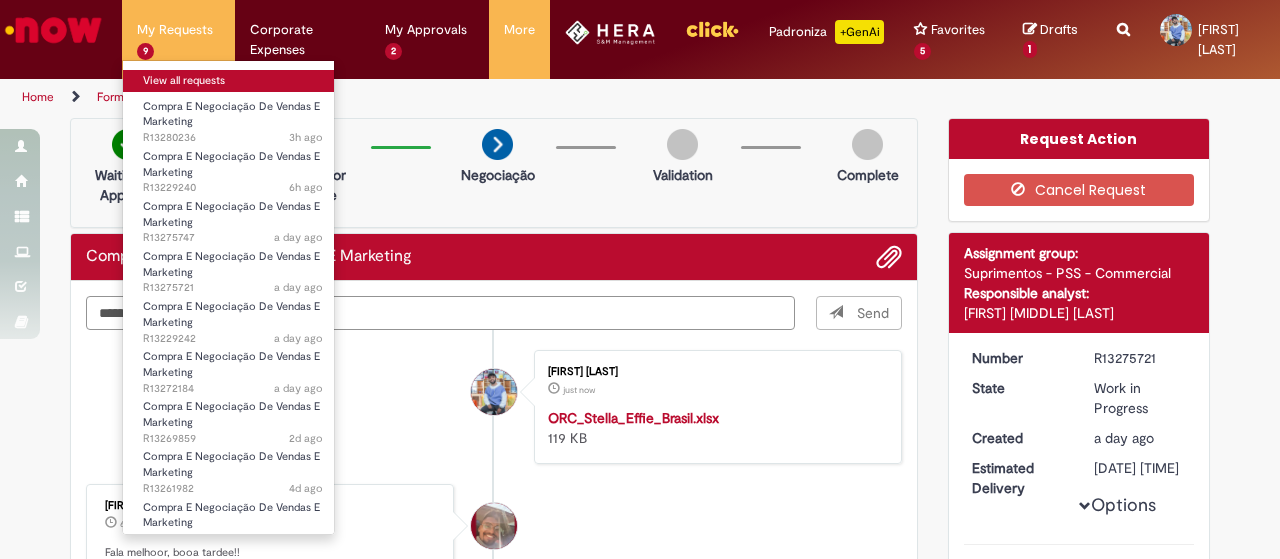 type on "******" 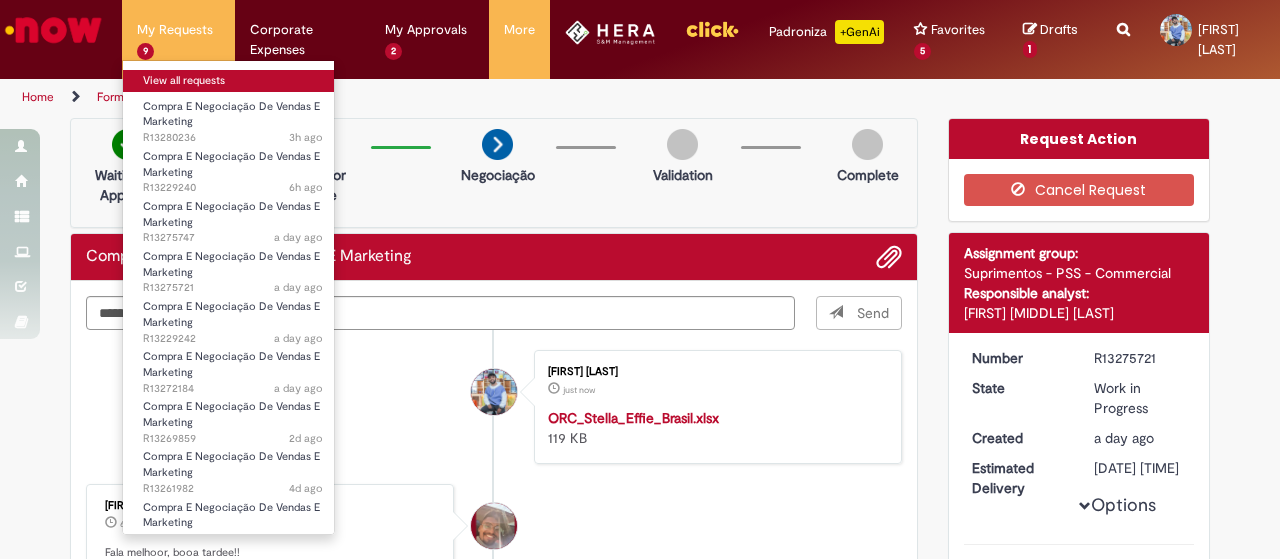 click on "View all requests" at bounding box center [233, 81] 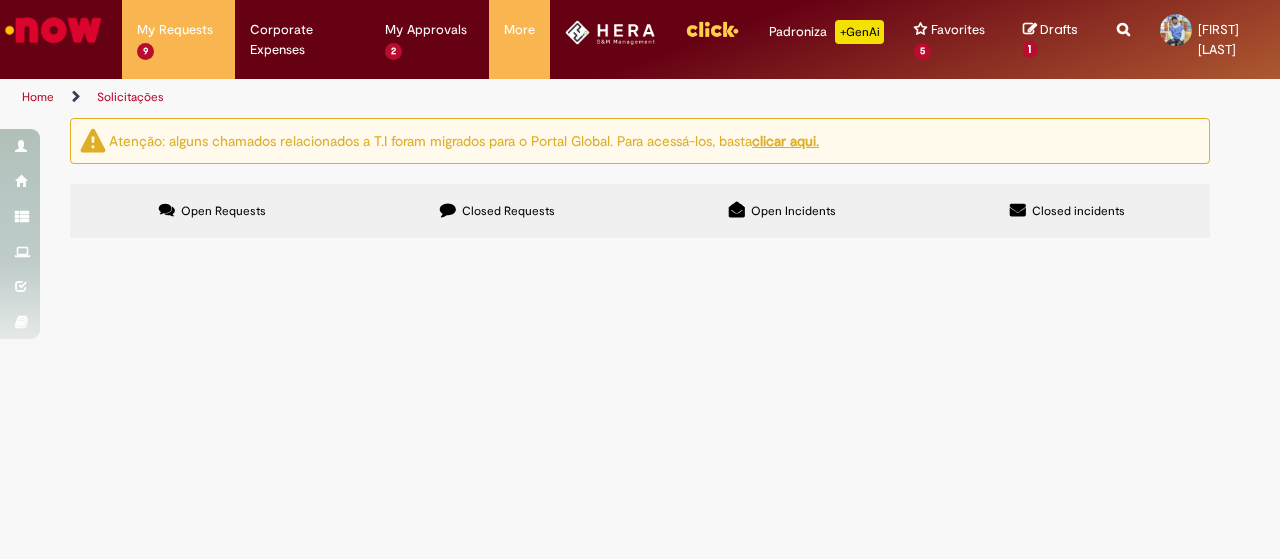 click on "Open Requests" at bounding box center (223, 211) 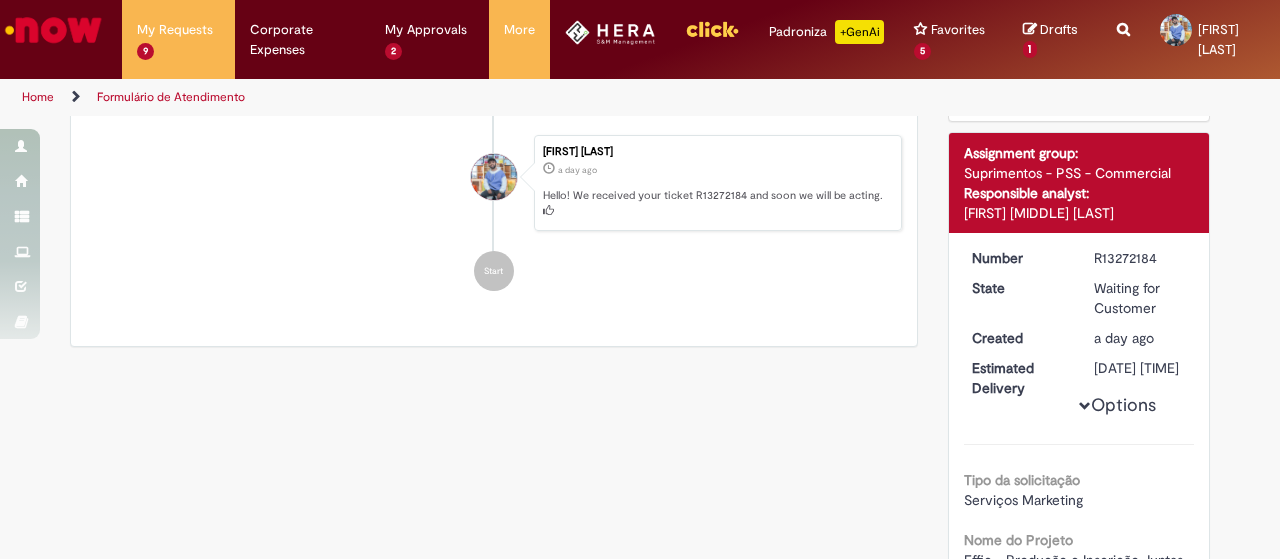 scroll, scrollTop: 0, scrollLeft: 0, axis: both 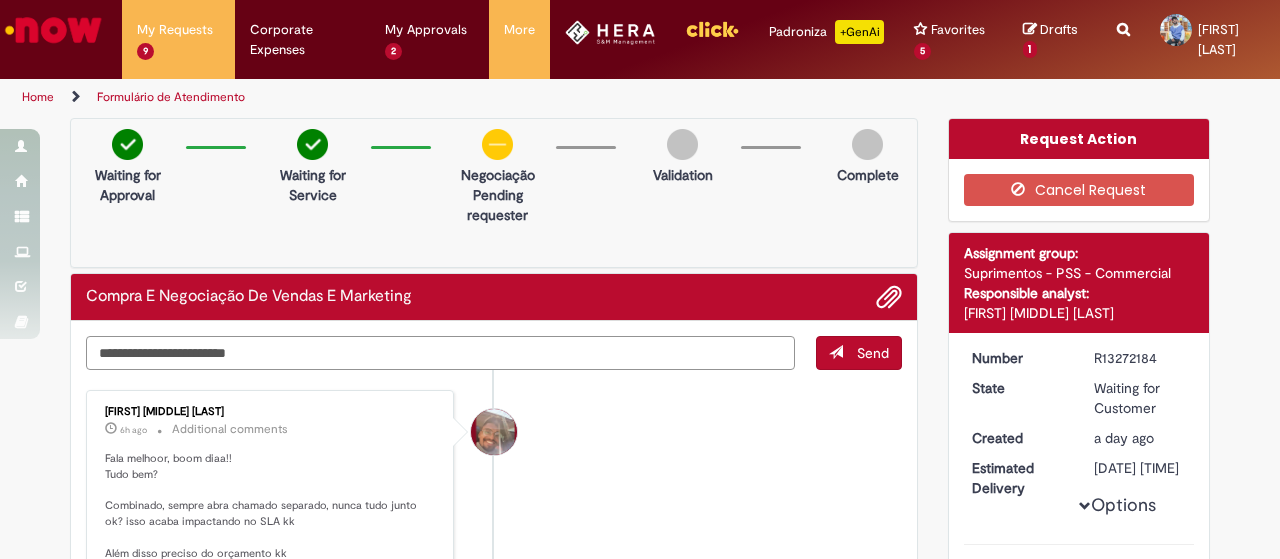 drag, startPoint x: 196, startPoint y: 349, endPoint x: 324, endPoint y: 379, distance: 131.46863 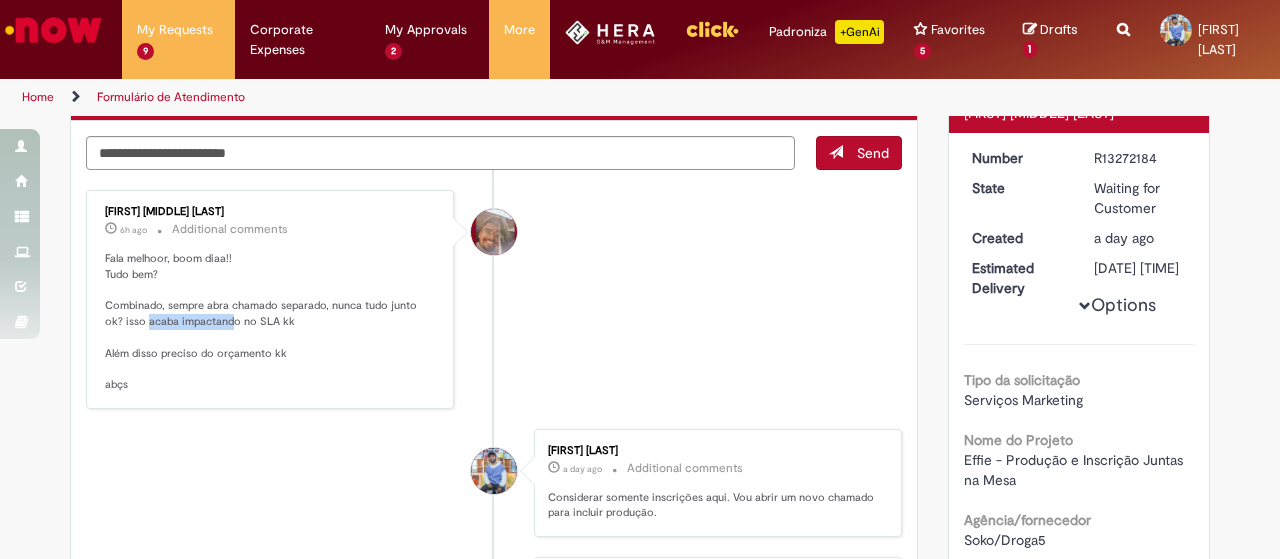 drag, startPoint x: 117, startPoint y: 317, endPoint x: 281, endPoint y: 351, distance: 167.48732 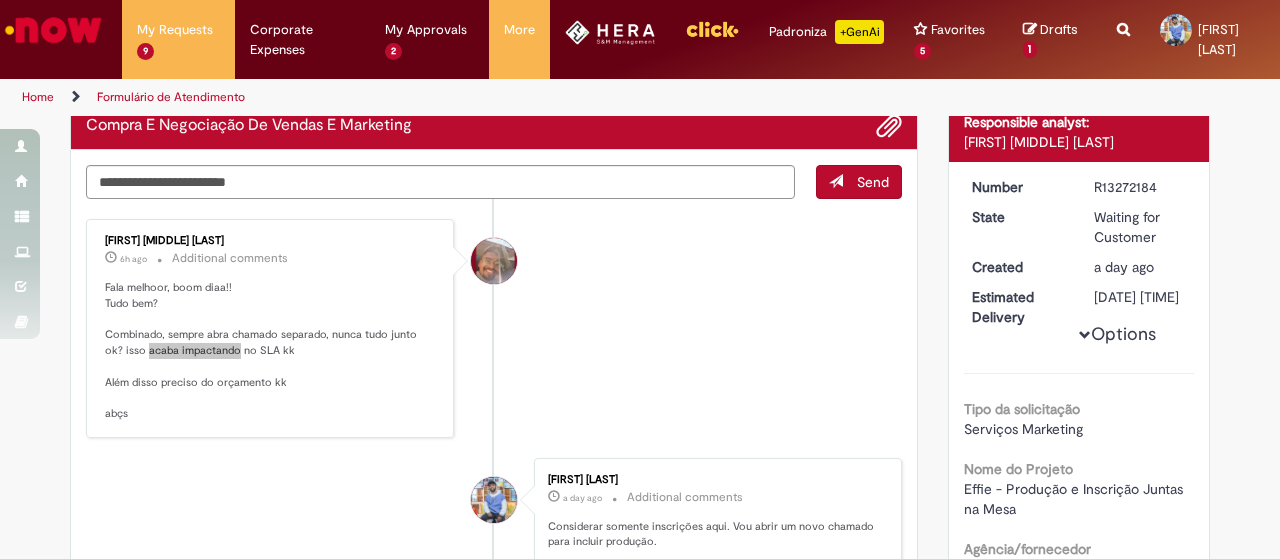 scroll, scrollTop: 100, scrollLeft: 0, axis: vertical 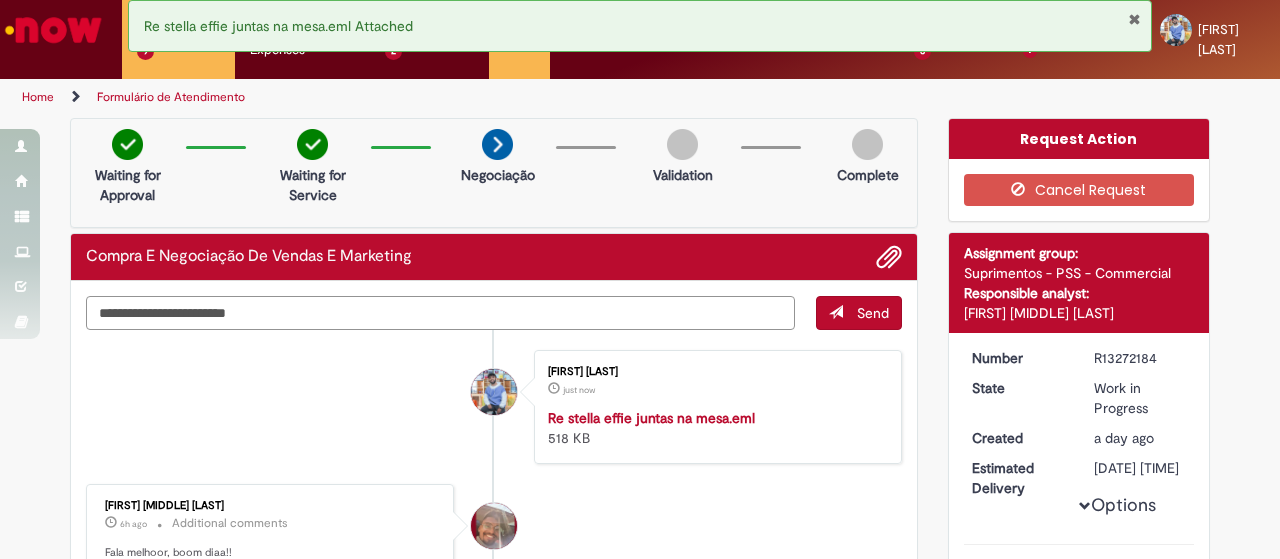 click at bounding box center [440, 312] 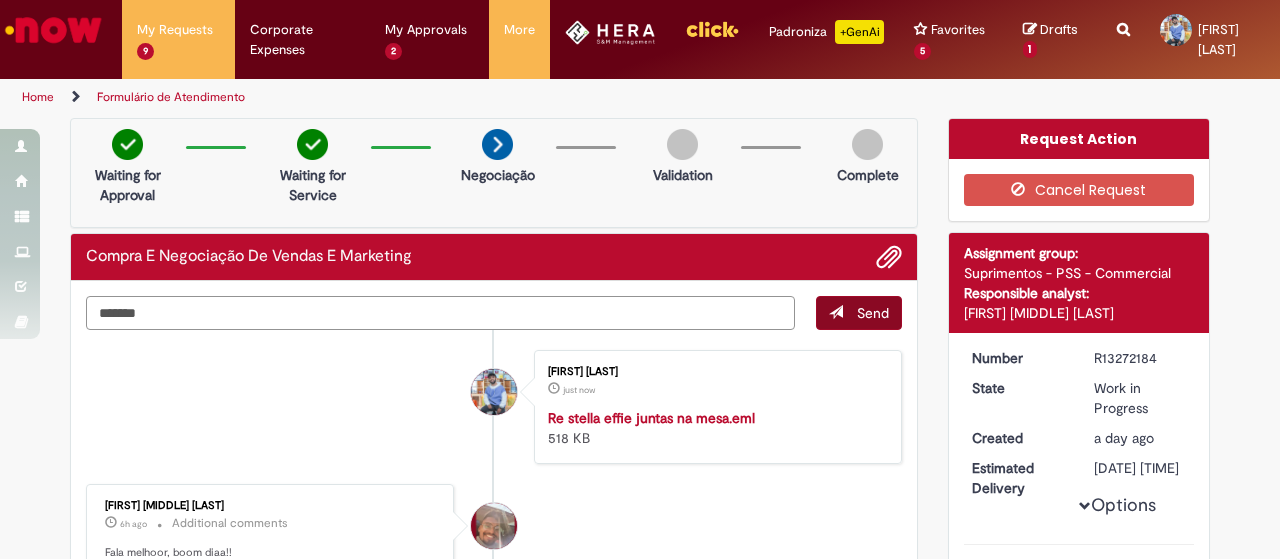 type on "*******" 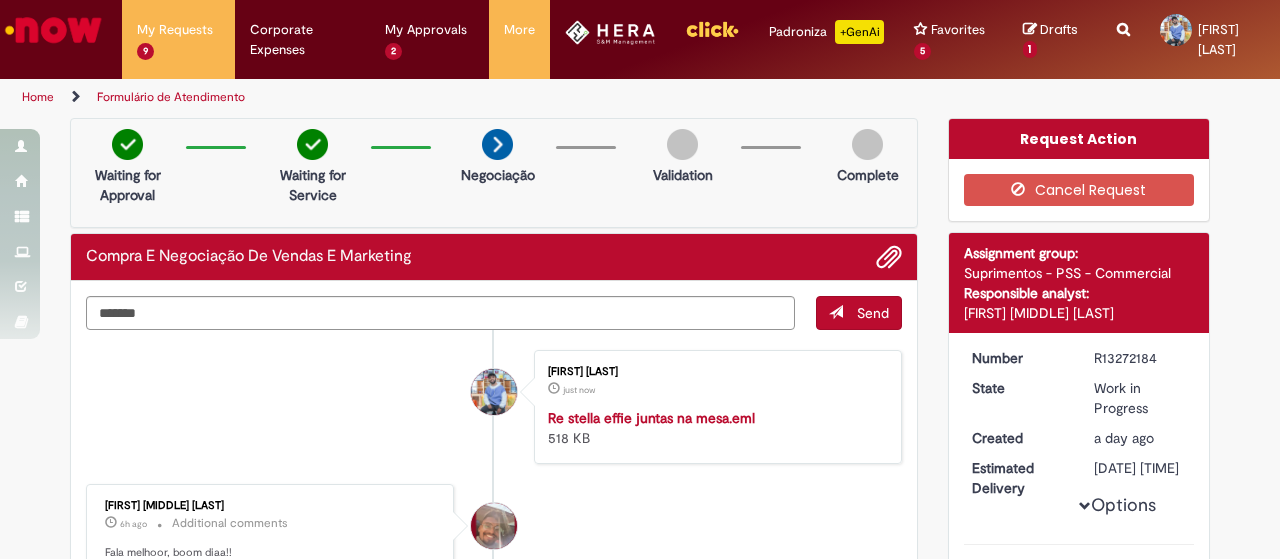 click on "Send" at bounding box center [873, 313] 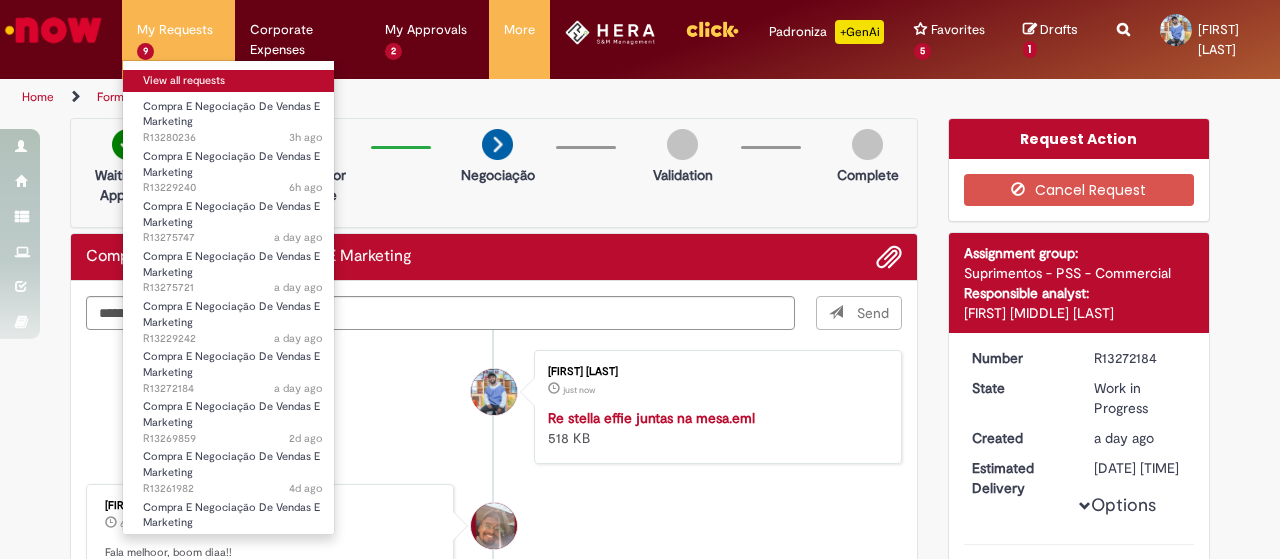 click on "View all requests" at bounding box center [233, 81] 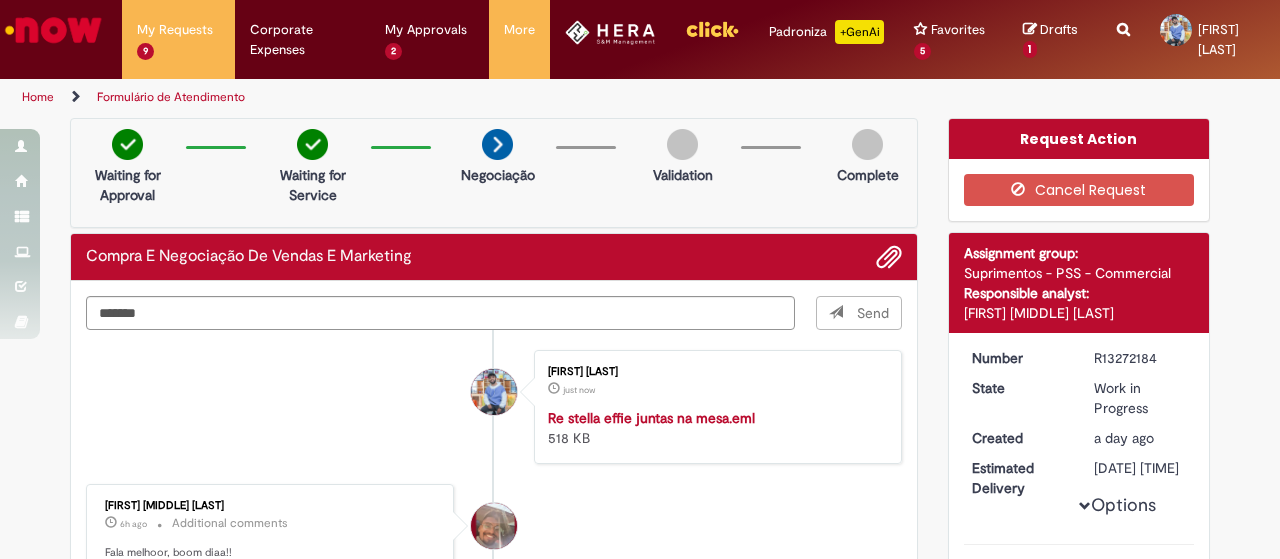 type 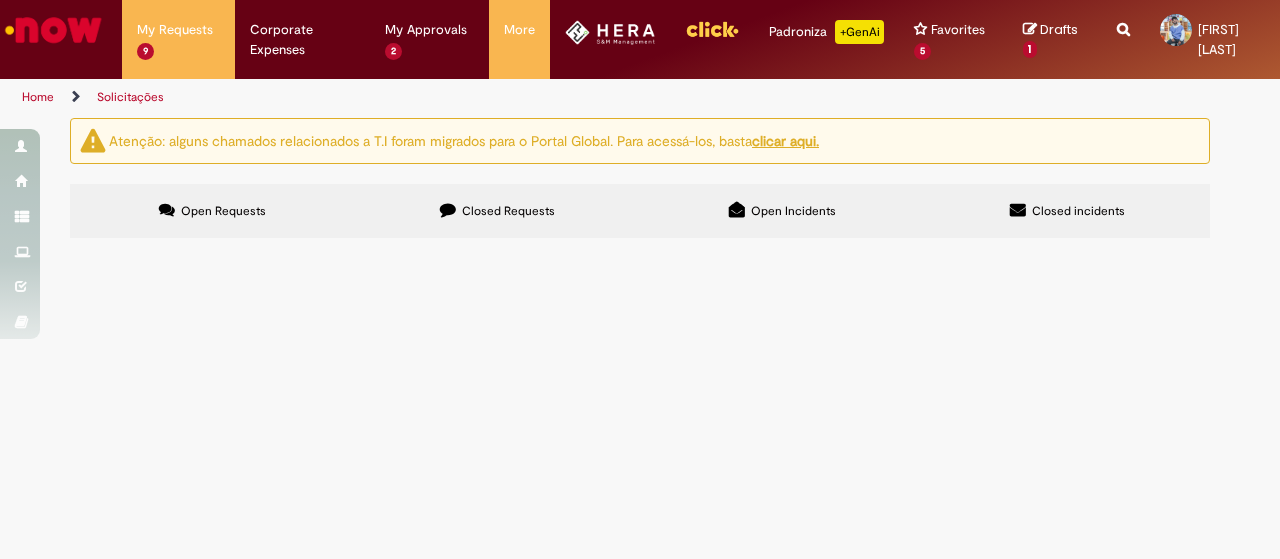 scroll, scrollTop: 394, scrollLeft: 0, axis: vertical 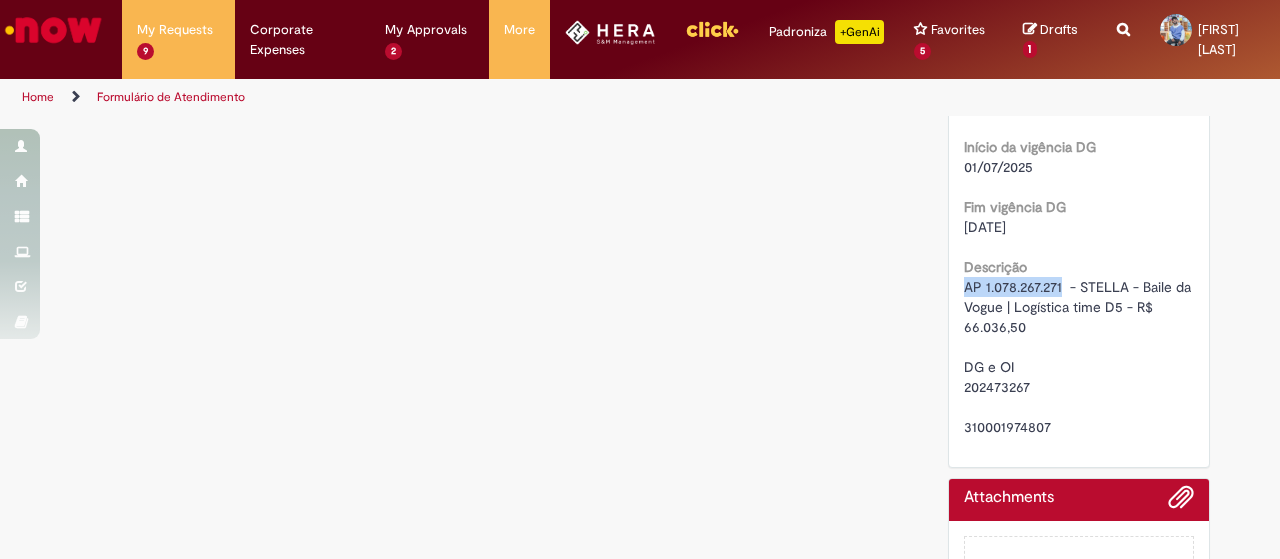 drag, startPoint x: 1053, startPoint y: 299, endPoint x: 956, endPoint y: 305, distance: 97.18539 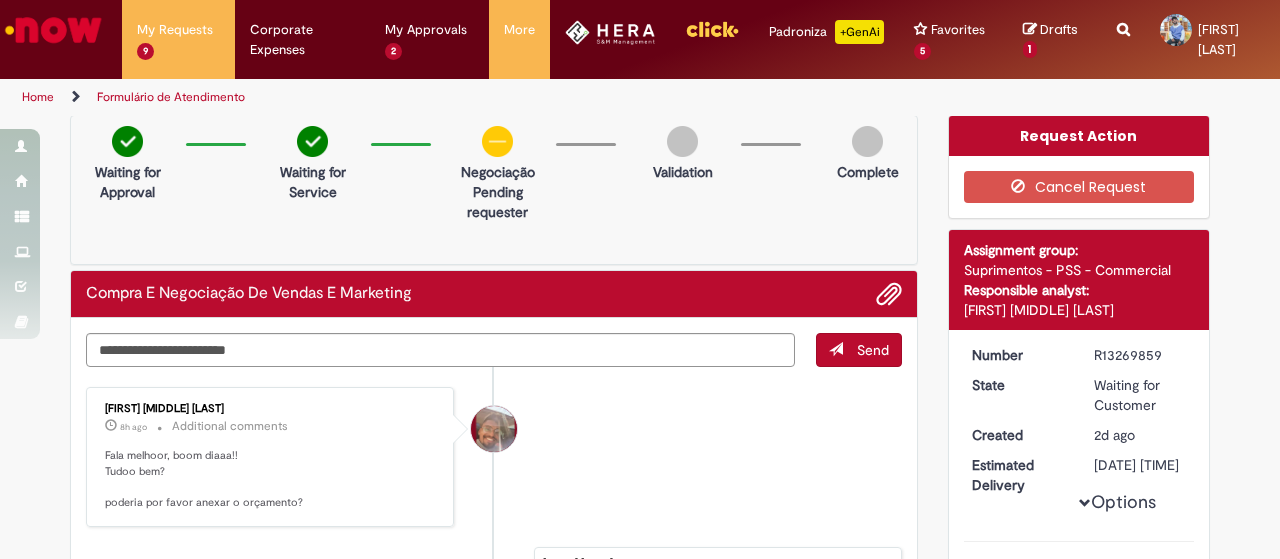 scroll, scrollTop: 0, scrollLeft: 0, axis: both 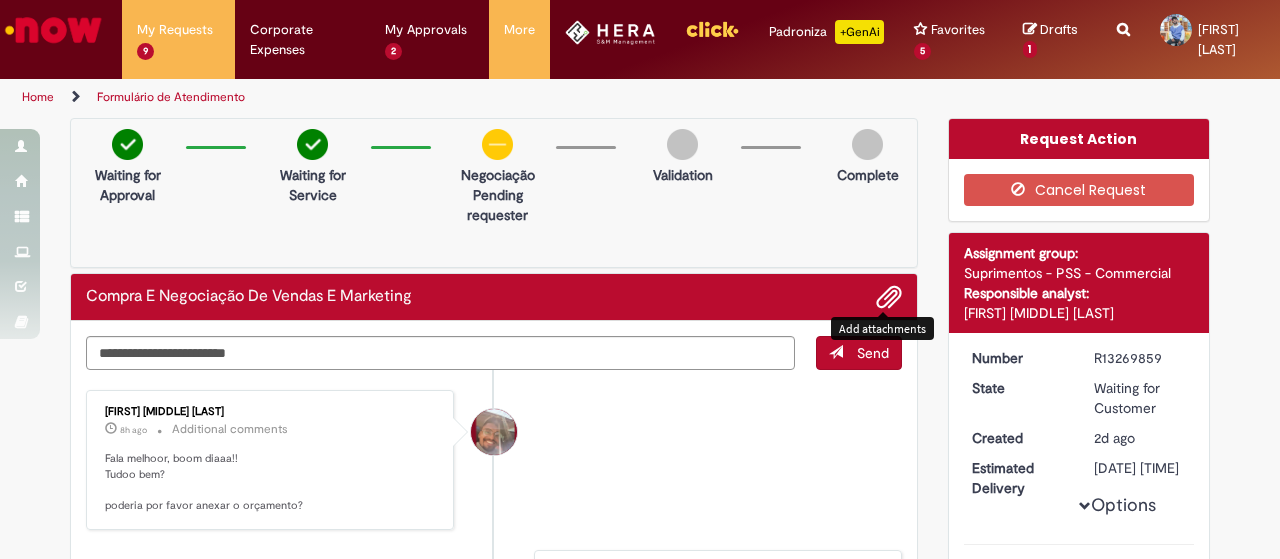 click at bounding box center (889, 298) 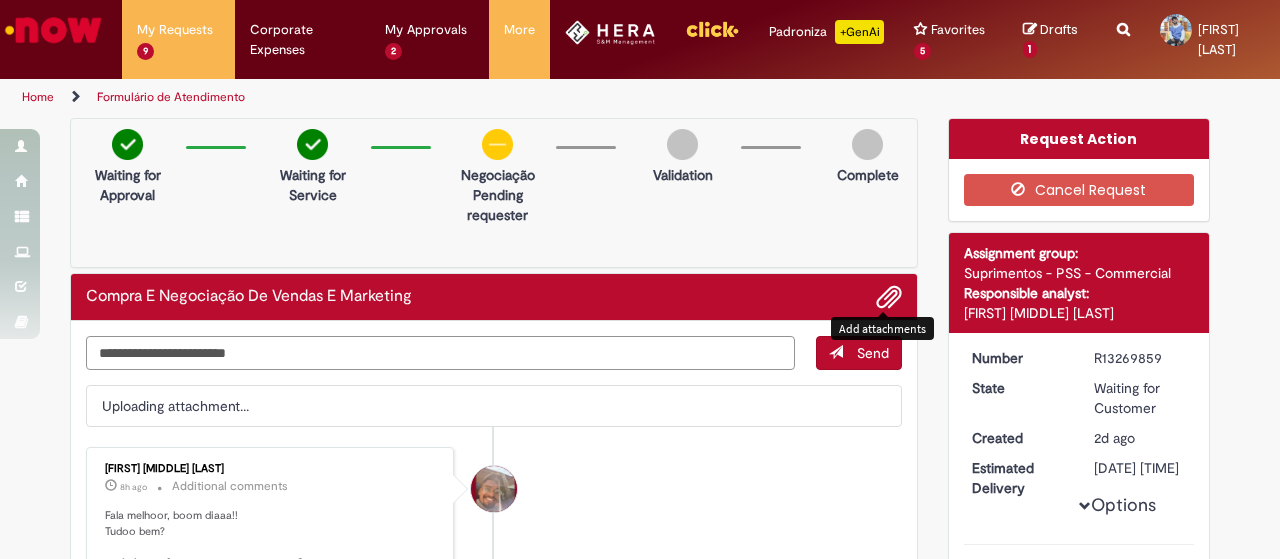click at bounding box center [440, 352] 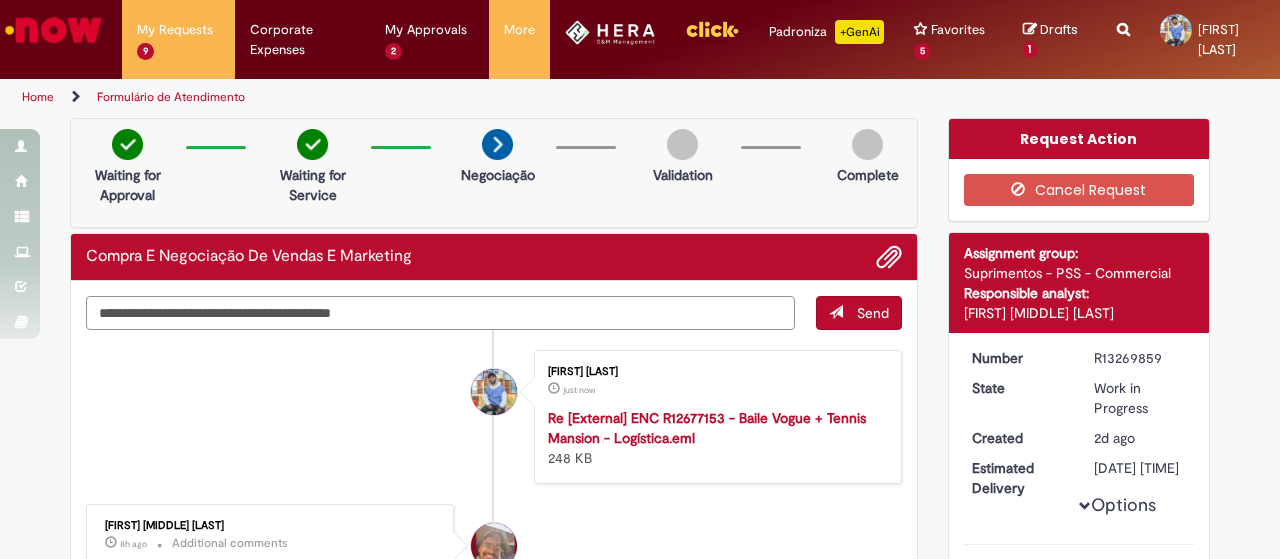 type on "**********" 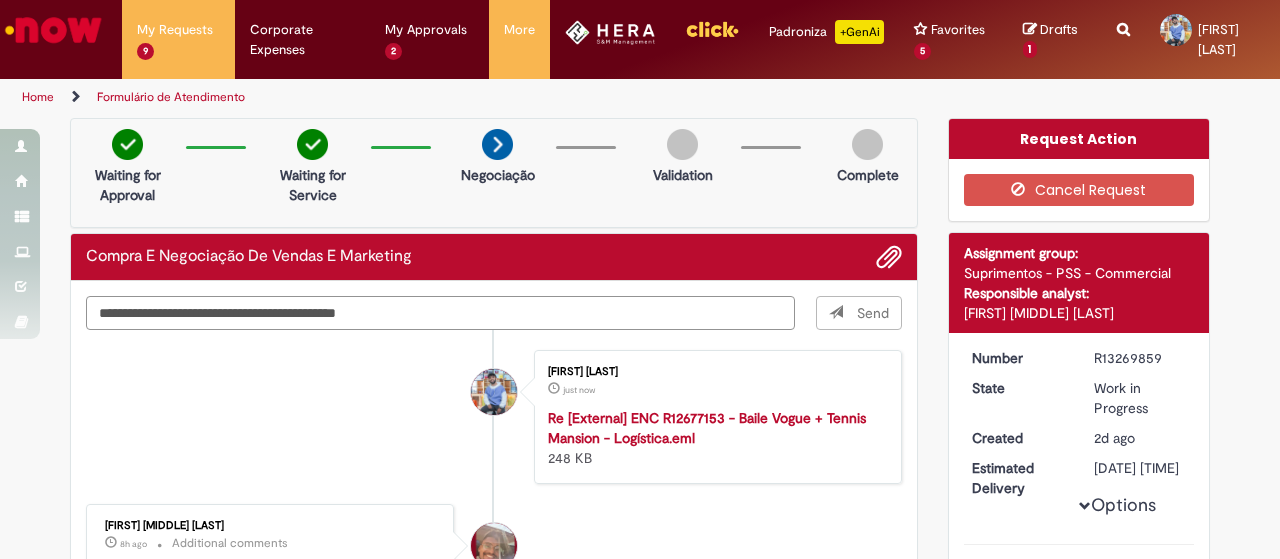 type 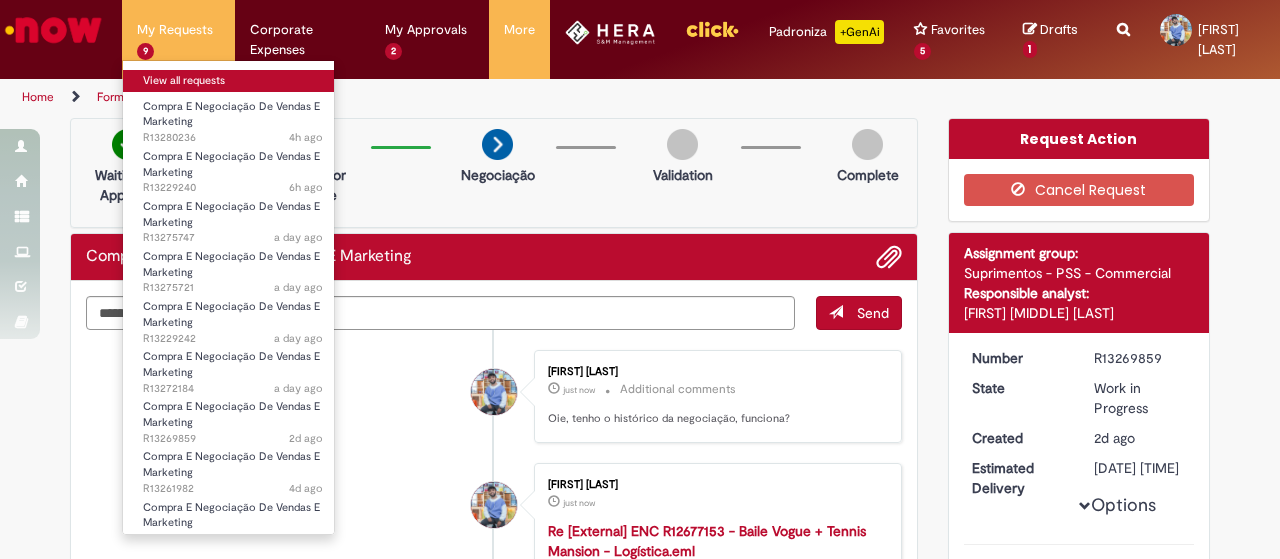 click on "View all requests" at bounding box center [233, 81] 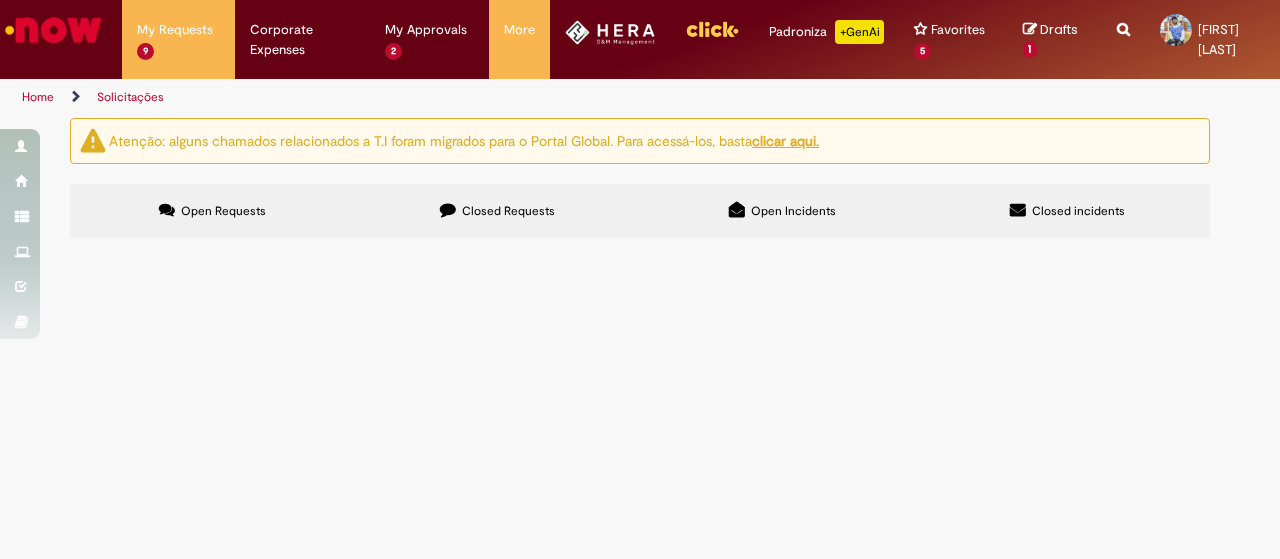 scroll, scrollTop: 94, scrollLeft: 0, axis: vertical 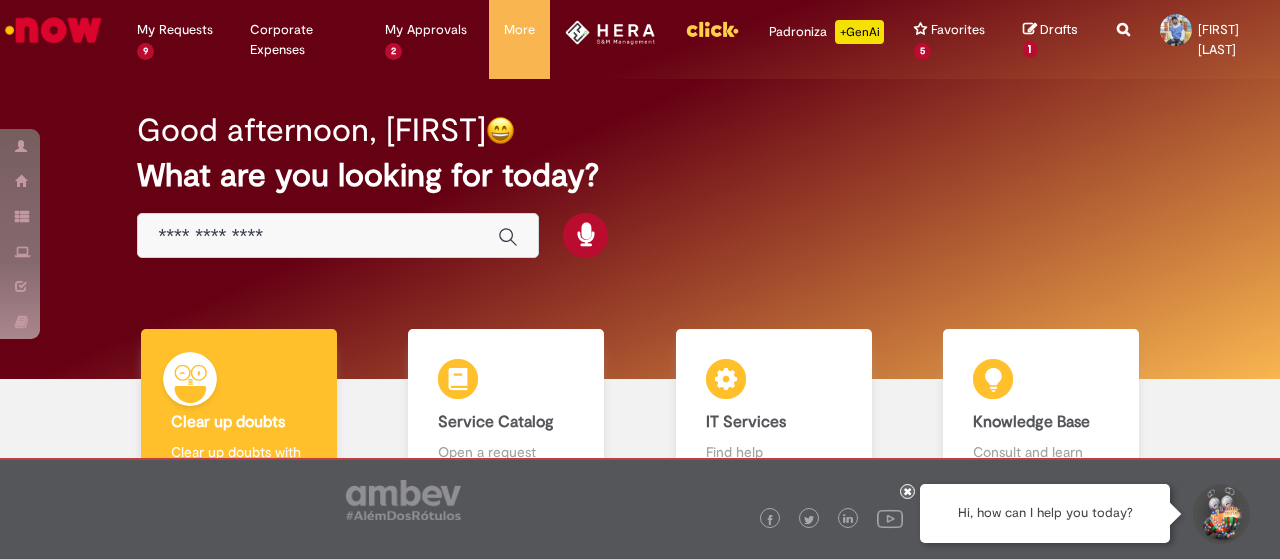 click at bounding box center [318, 236] 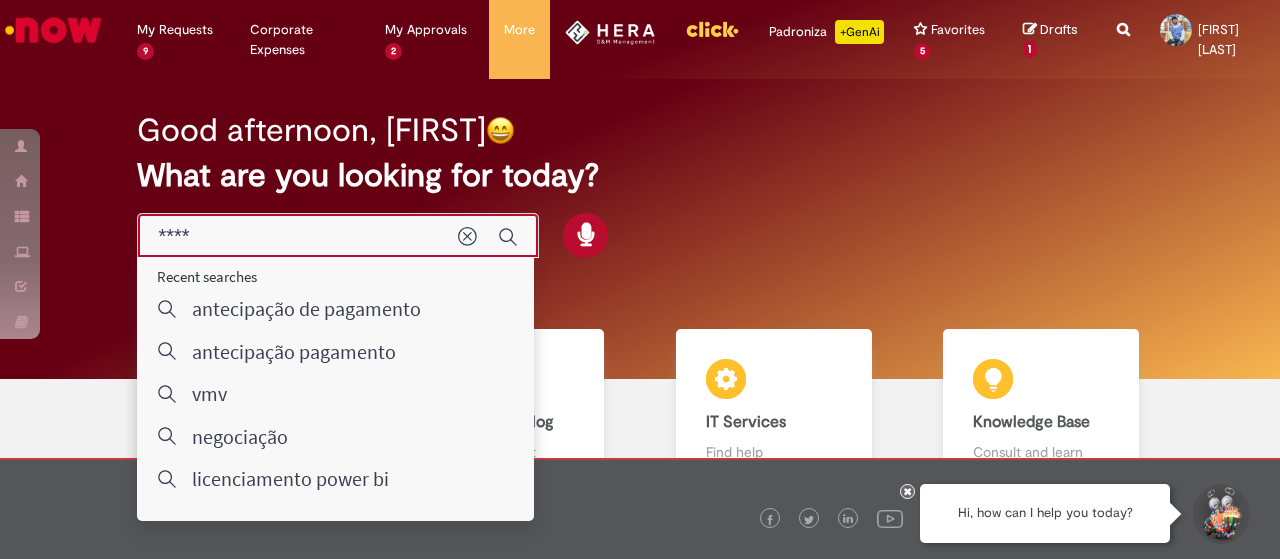 type on "*****" 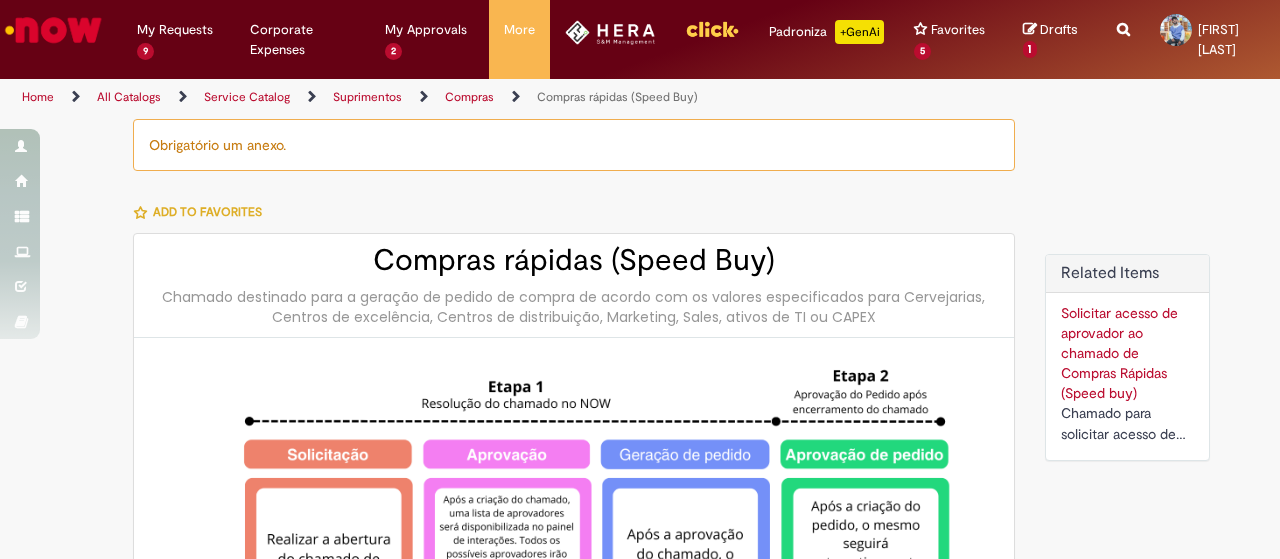 type on "********" 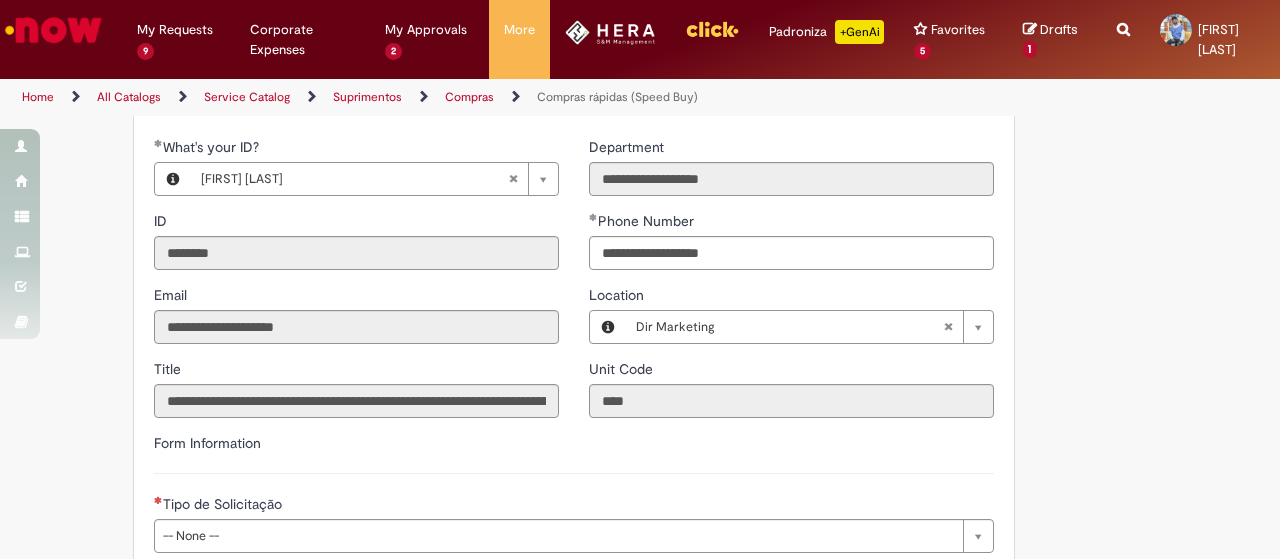 scroll, scrollTop: 1900, scrollLeft: 0, axis: vertical 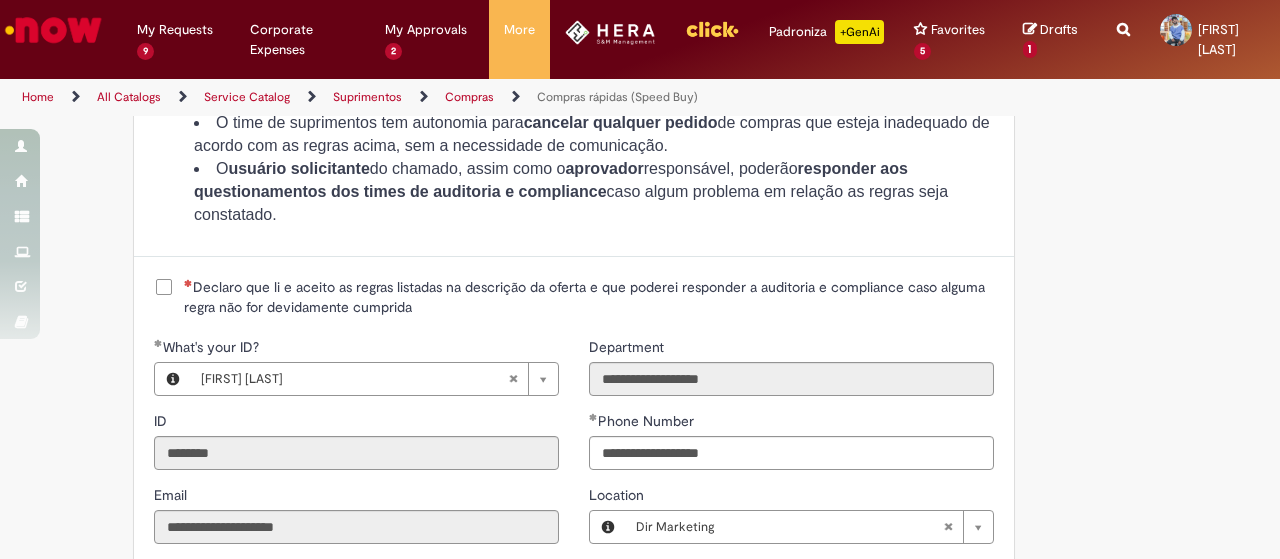 click on "Declaro que li e aceito as regras listadas na descrição da oferta e que poderei responder a auditoria e compliance caso alguma regra não for devidamente cumprida" at bounding box center [589, 297] 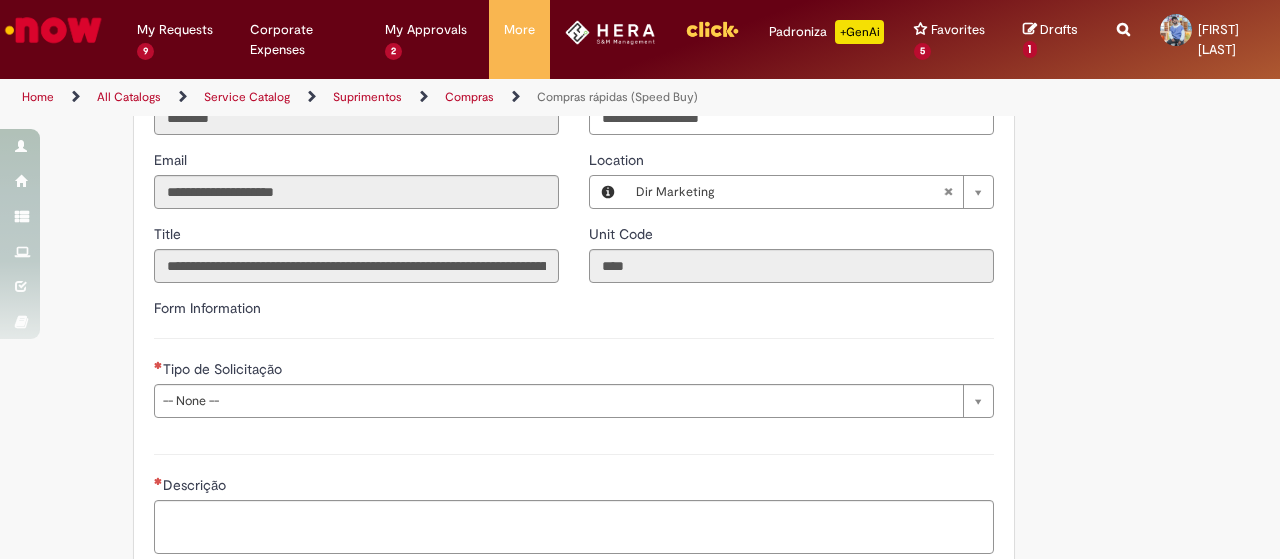 scroll, scrollTop: 2300, scrollLeft: 0, axis: vertical 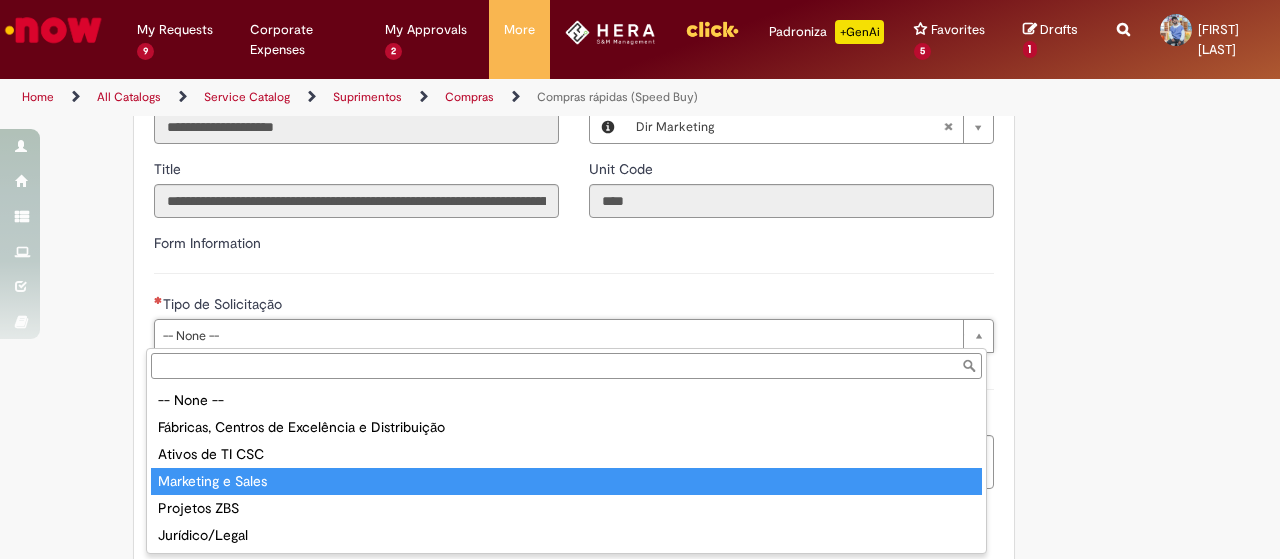 type on "**********" 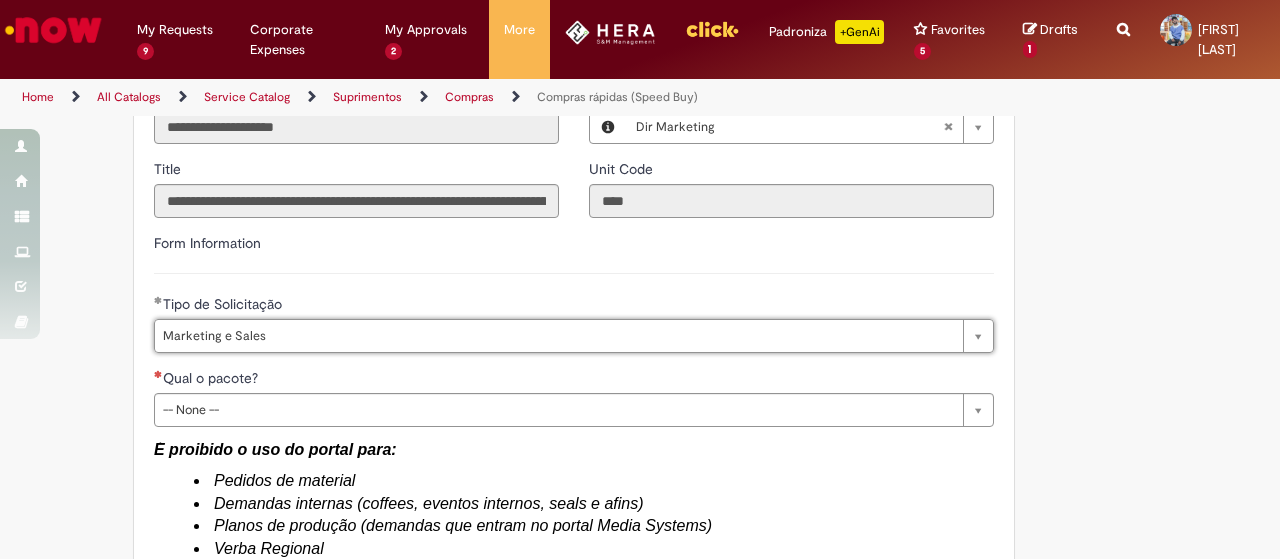 type on "*******" 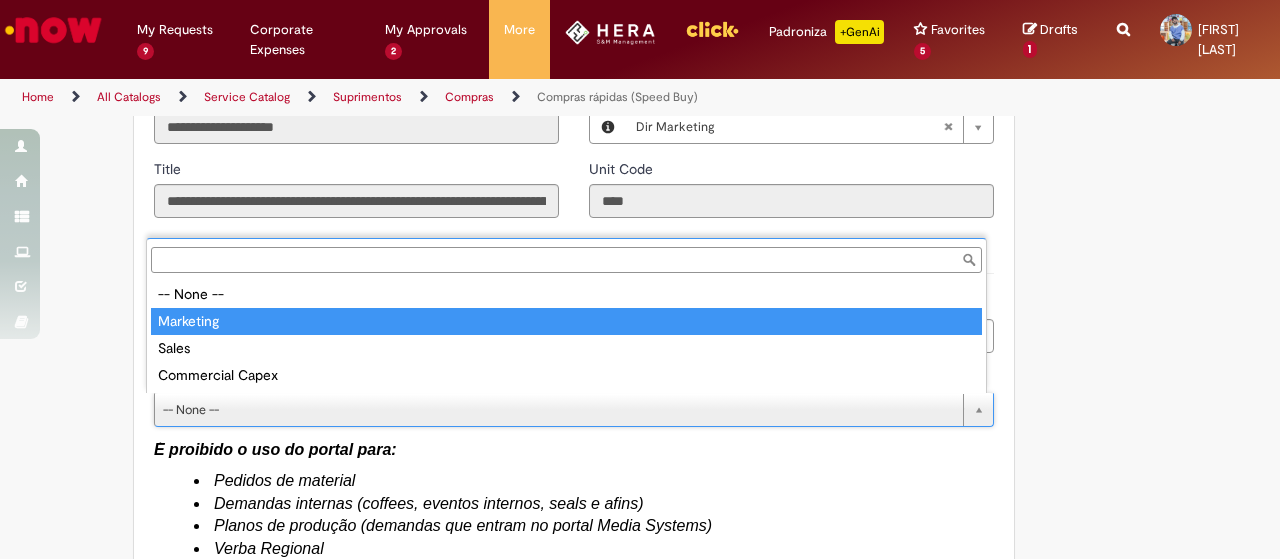 type on "*********" 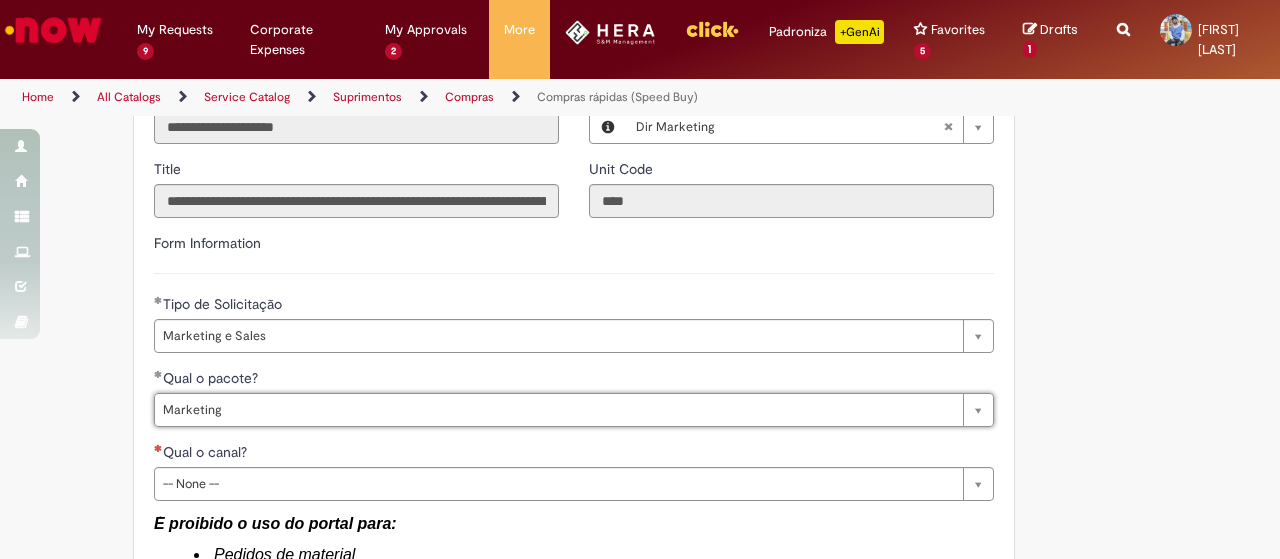 scroll, scrollTop: 2500, scrollLeft: 0, axis: vertical 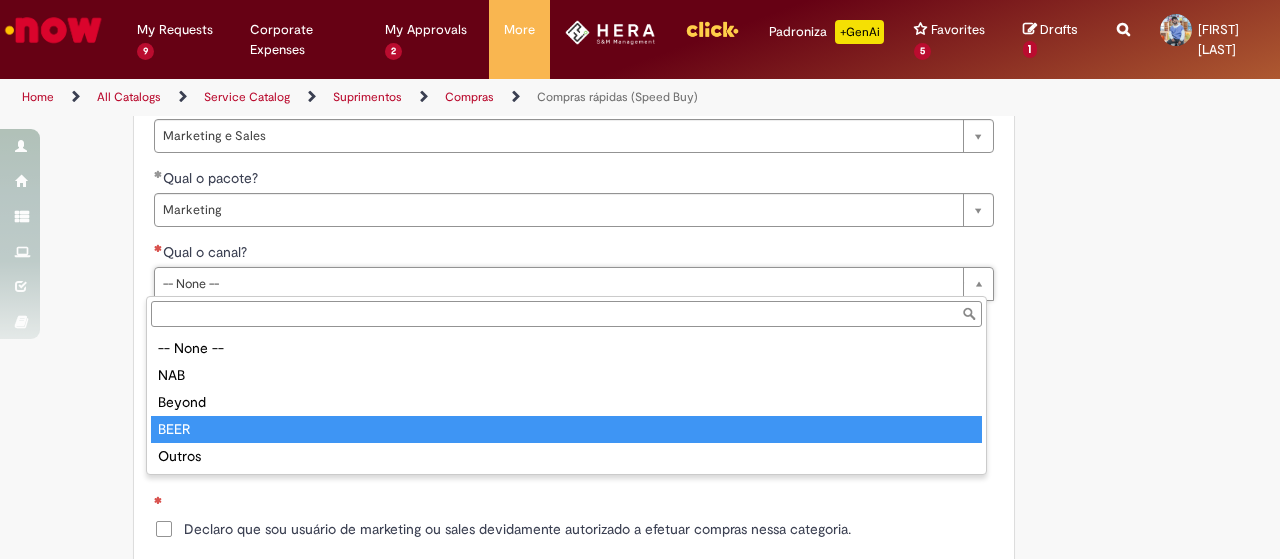 type on "****" 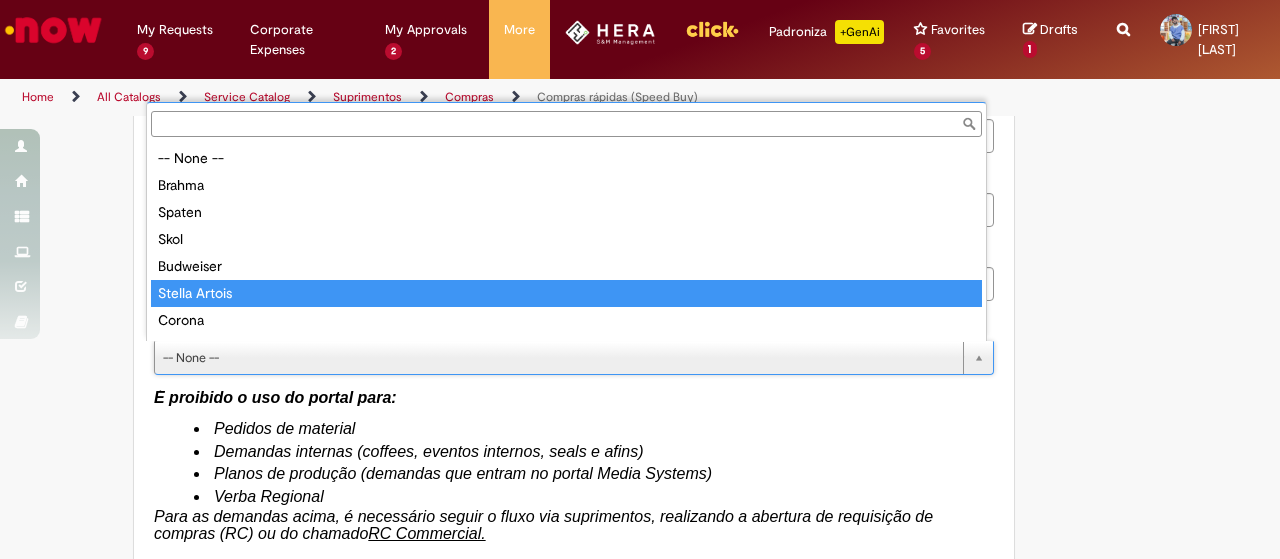 type on "**********" 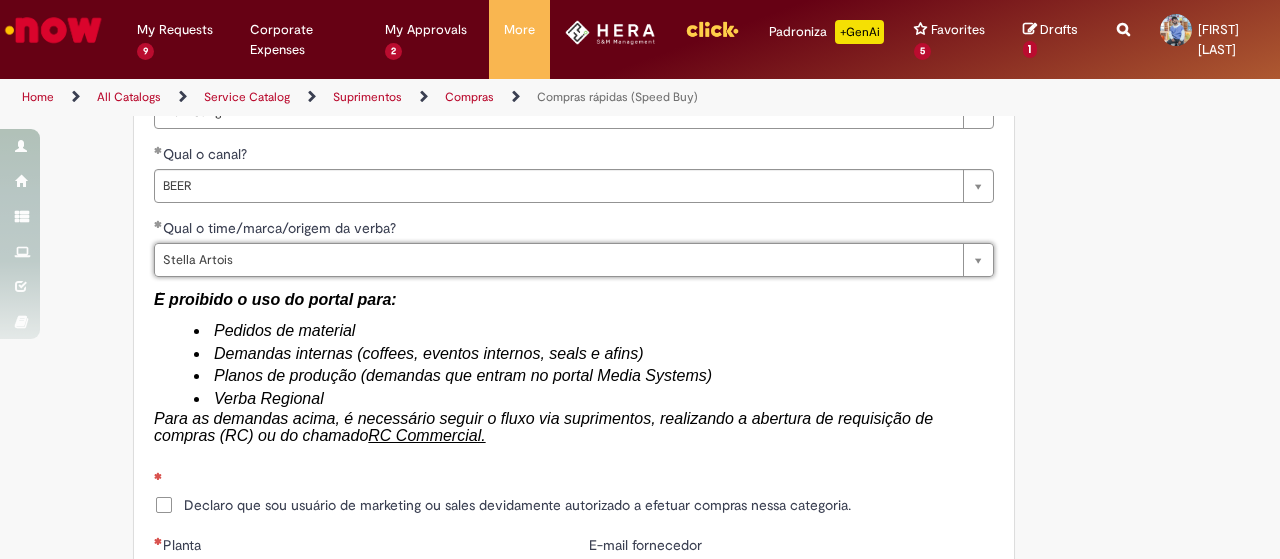 scroll, scrollTop: 2700, scrollLeft: 0, axis: vertical 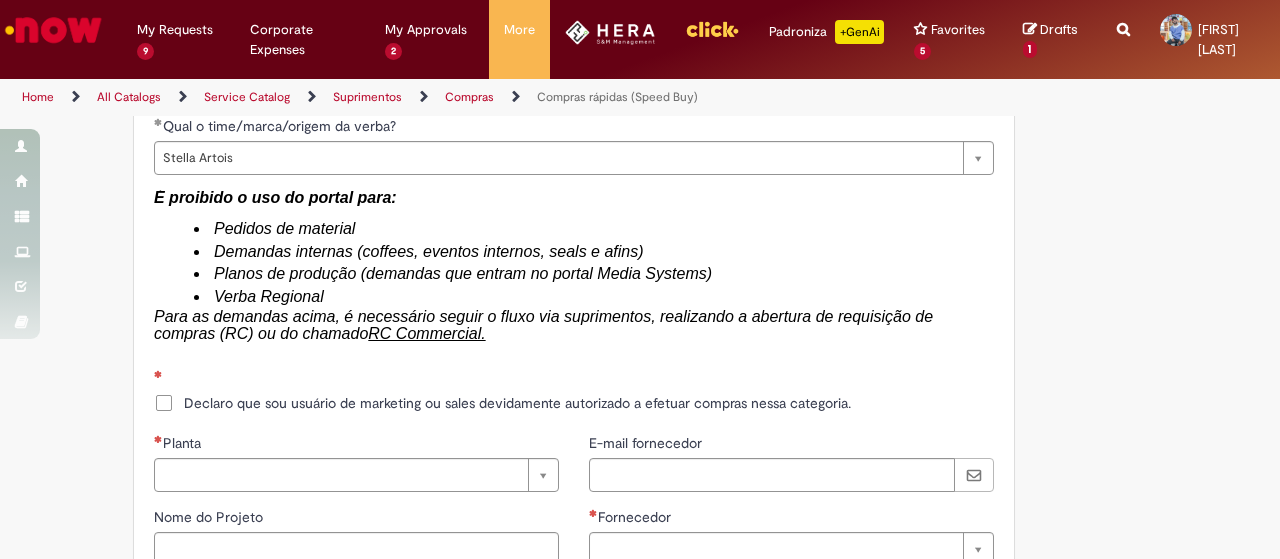 click on "Planos de produção (demandas que entram no portal Media Systems)" at bounding box center [463, 273] 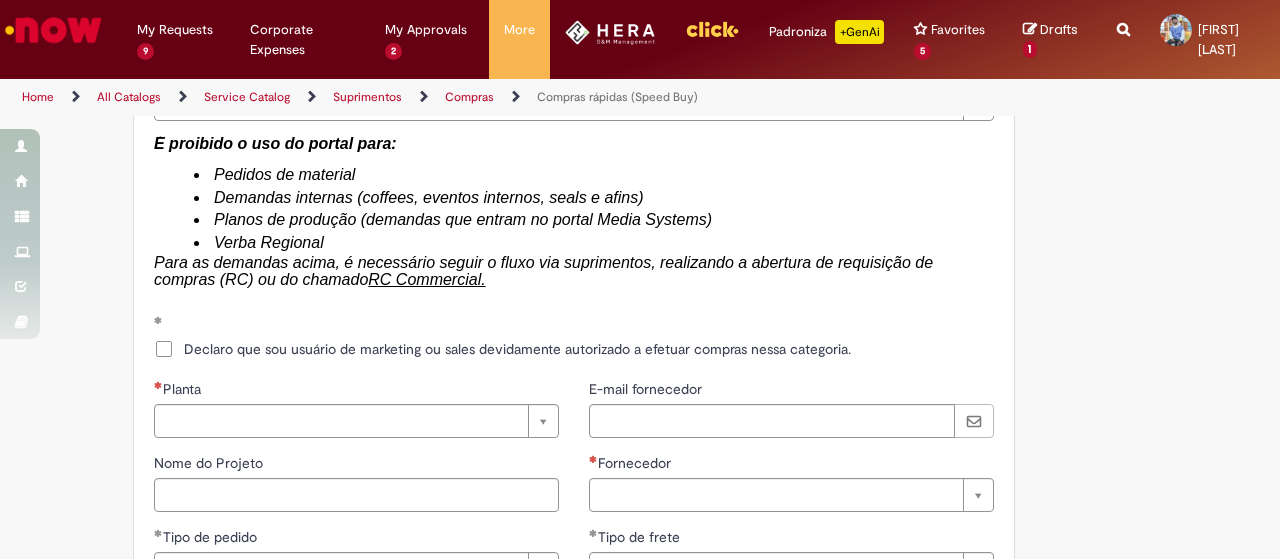 scroll, scrollTop: 2800, scrollLeft: 0, axis: vertical 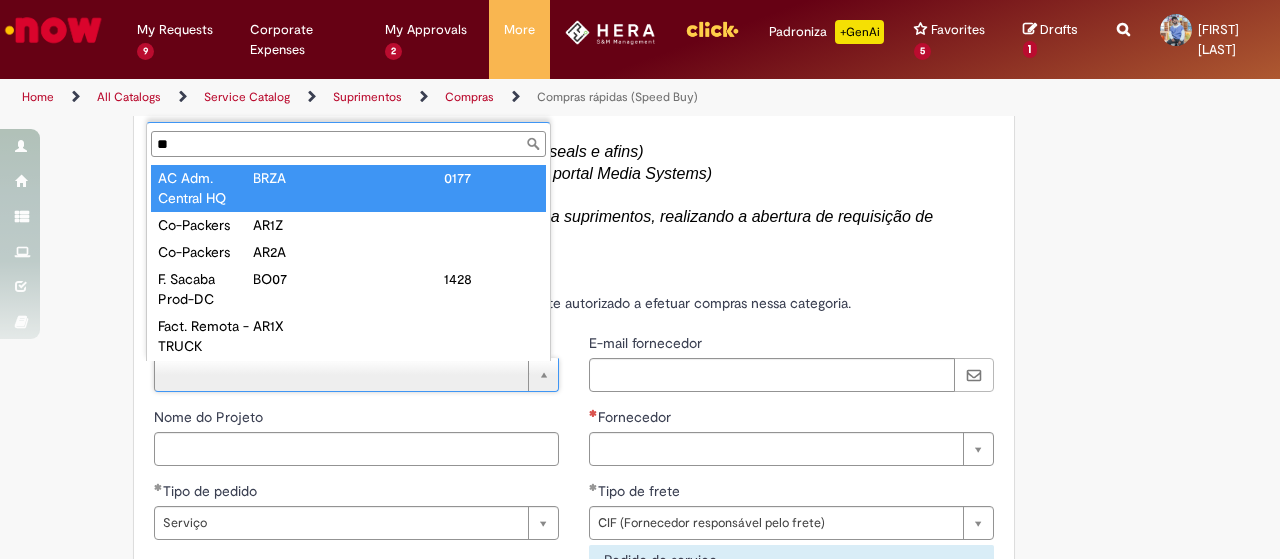 type on "**" 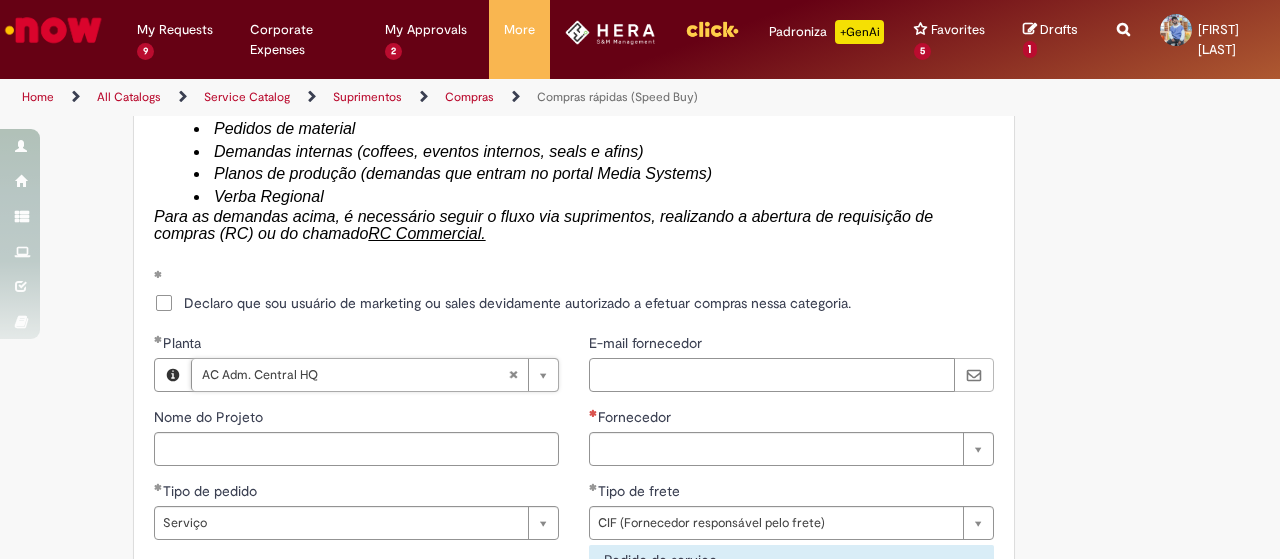 click on "E-mail fornecedor" at bounding box center [772, 375] 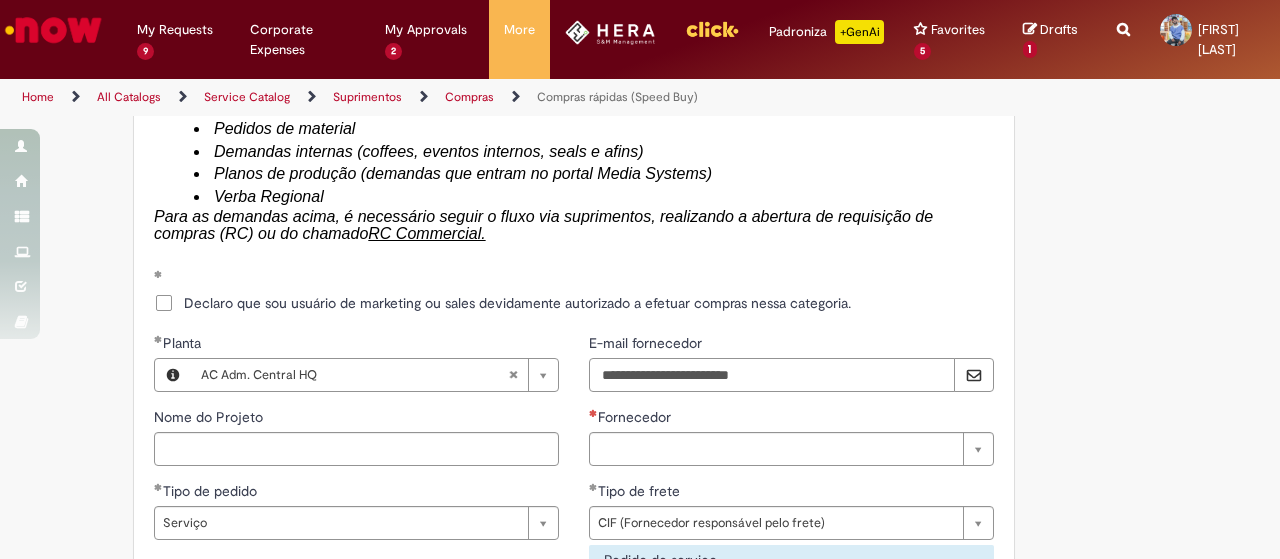 type on "**********" 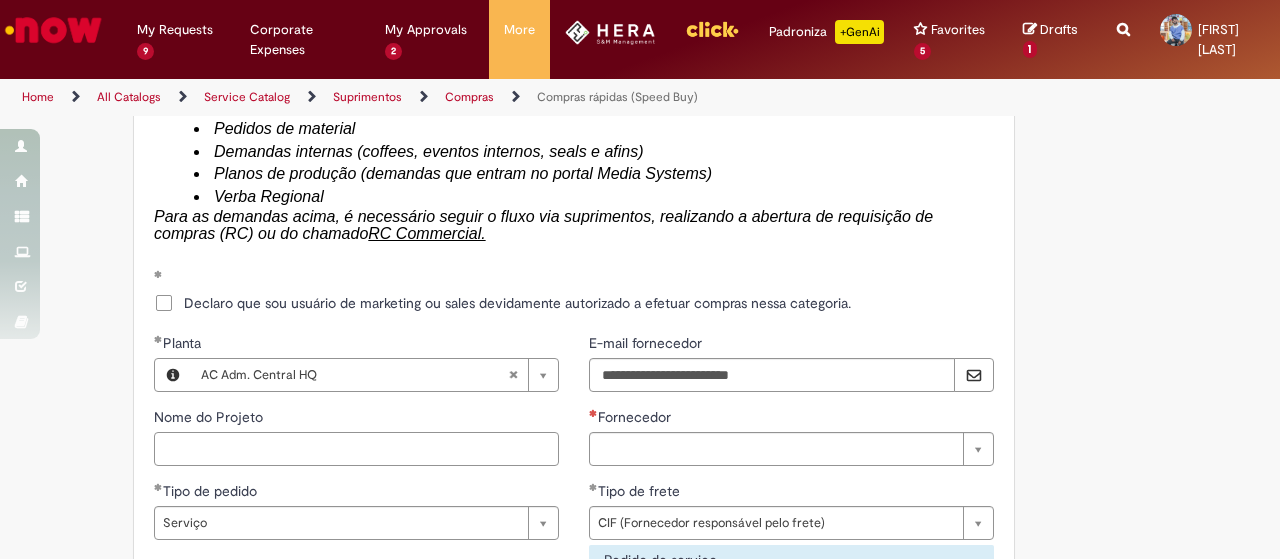 click on "Nome do Projeto" at bounding box center (356, 449) 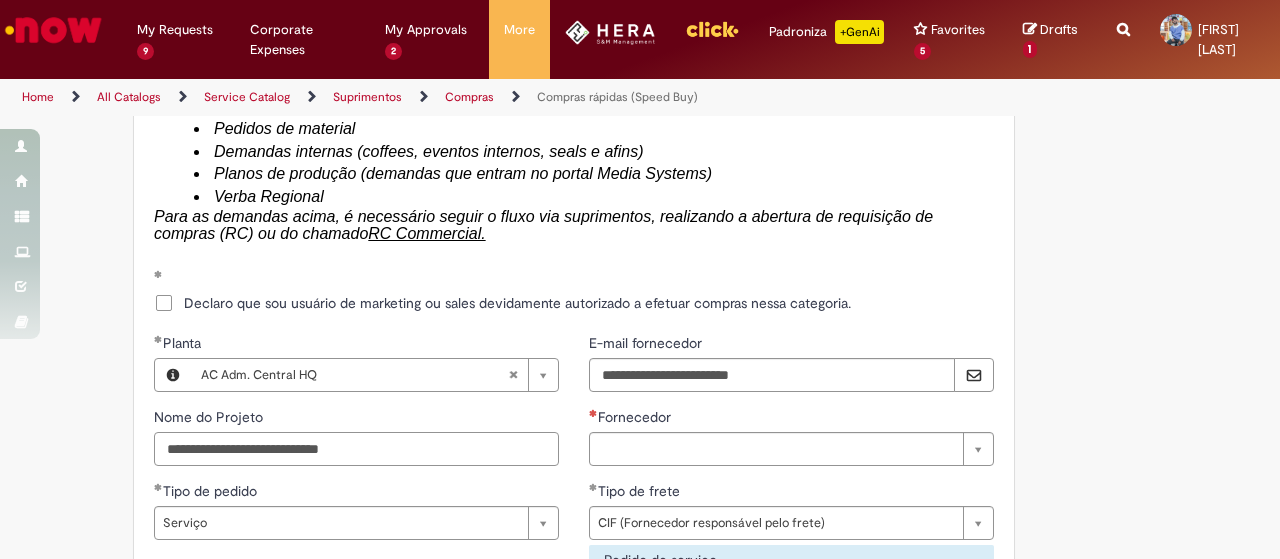 drag, startPoint x: 325, startPoint y: 443, endPoint x: 341, endPoint y: 441, distance: 16.124516 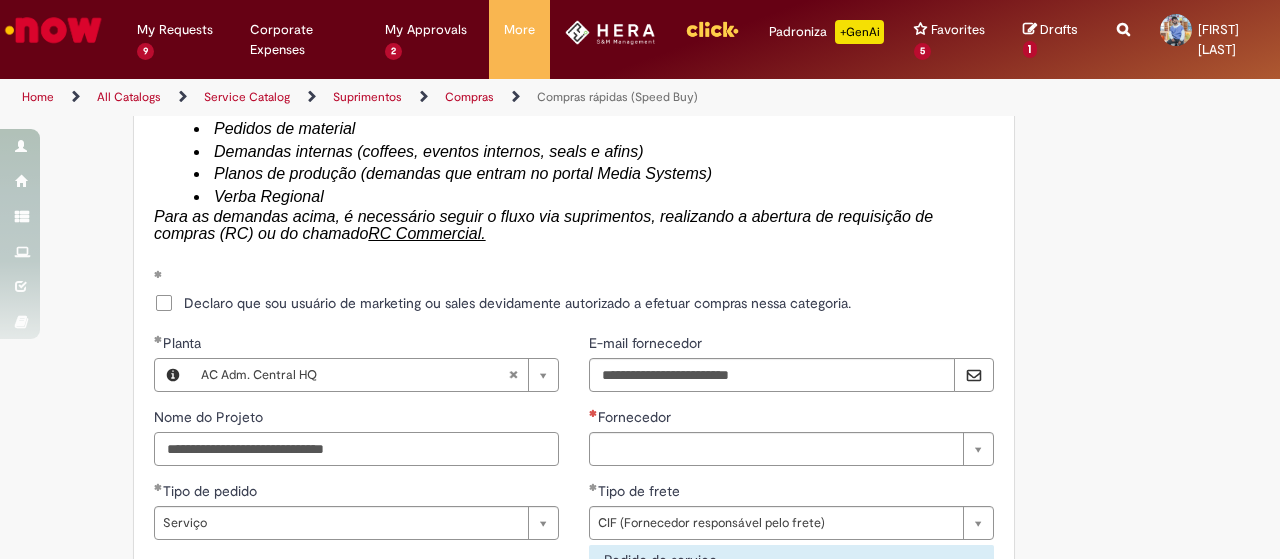 drag, startPoint x: 337, startPoint y: 442, endPoint x: 304, endPoint y: 441, distance: 33.01515 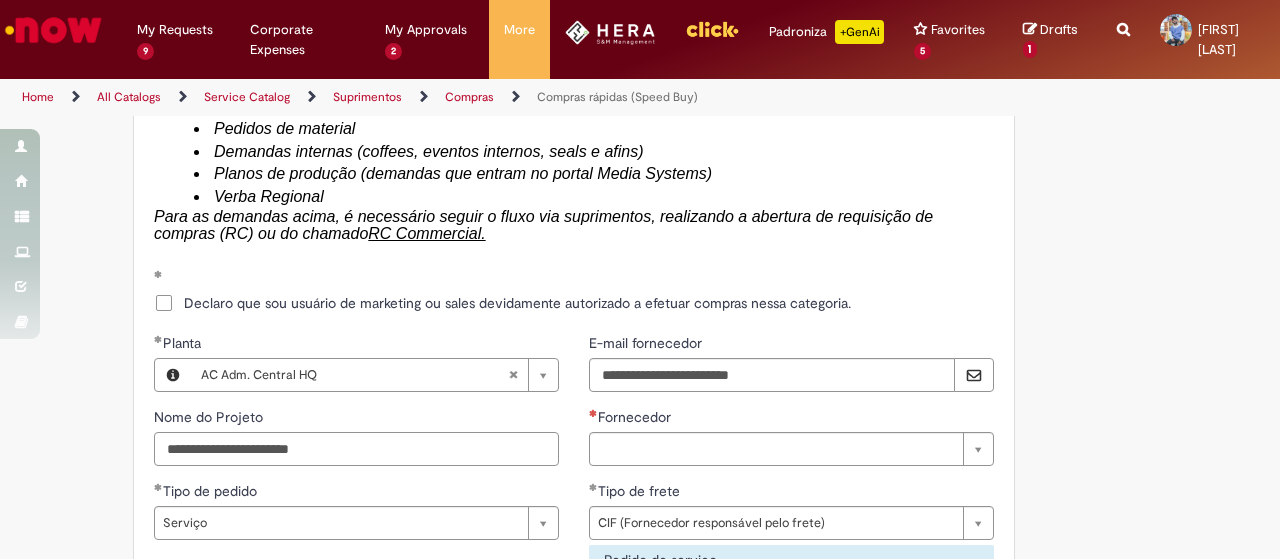 type on "**********" 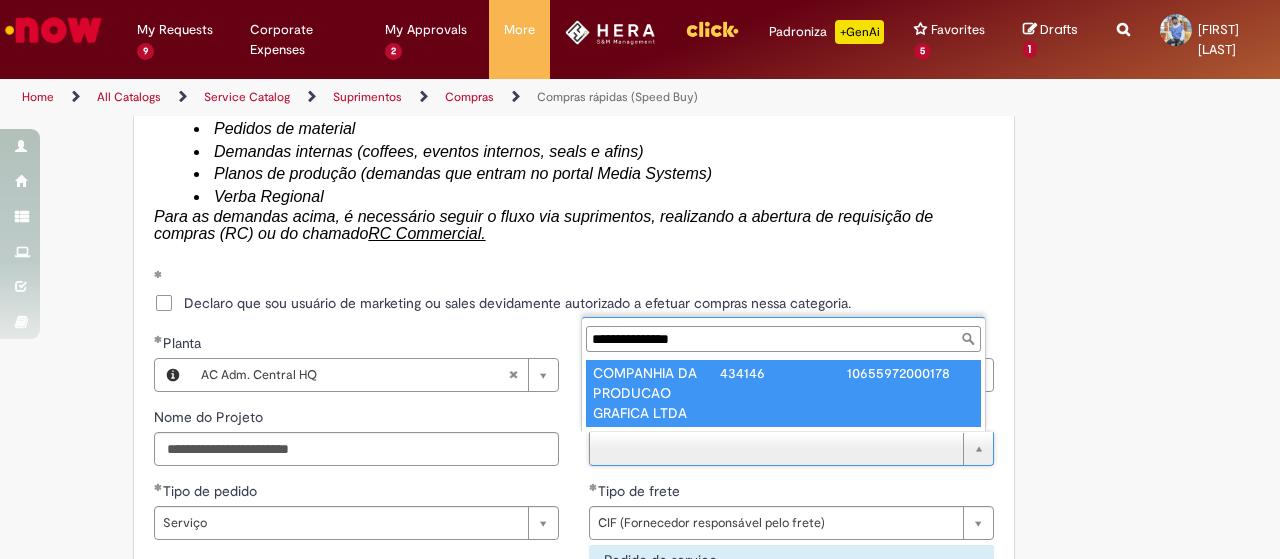 type on "**********" 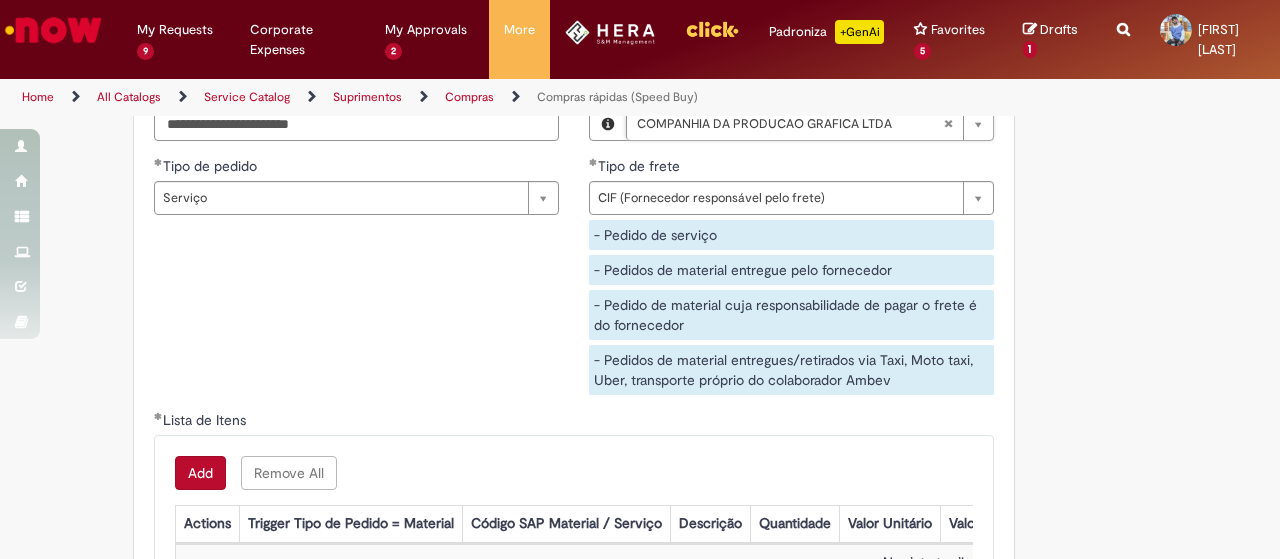 scroll, scrollTop: 3300, scrollLeft: 0, axis: vertical 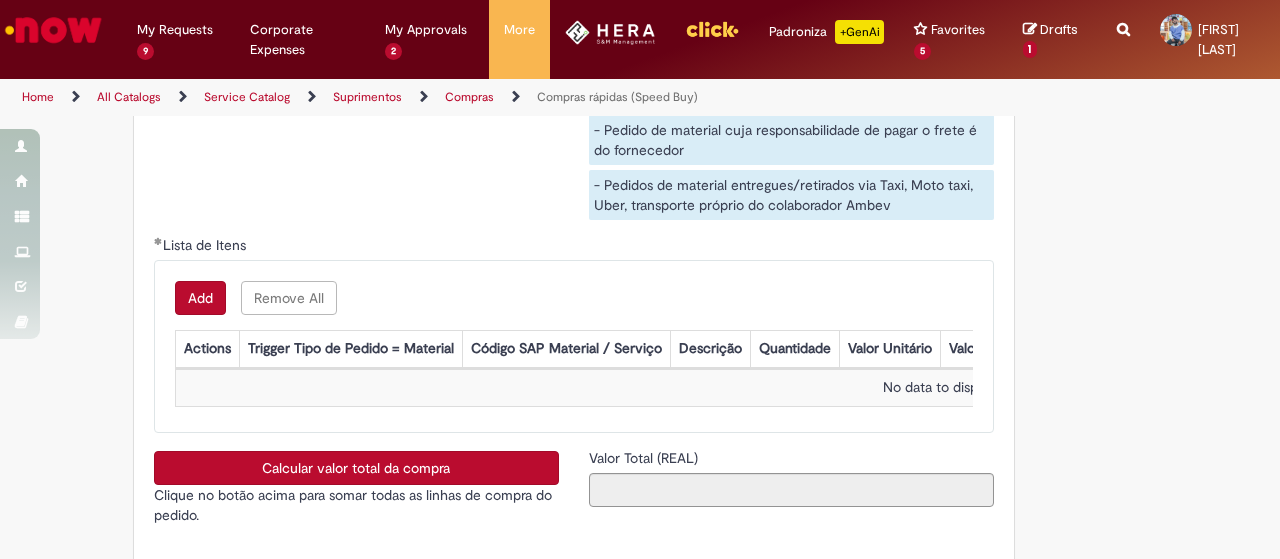 click on "Add" at bounding box center [200, 298] 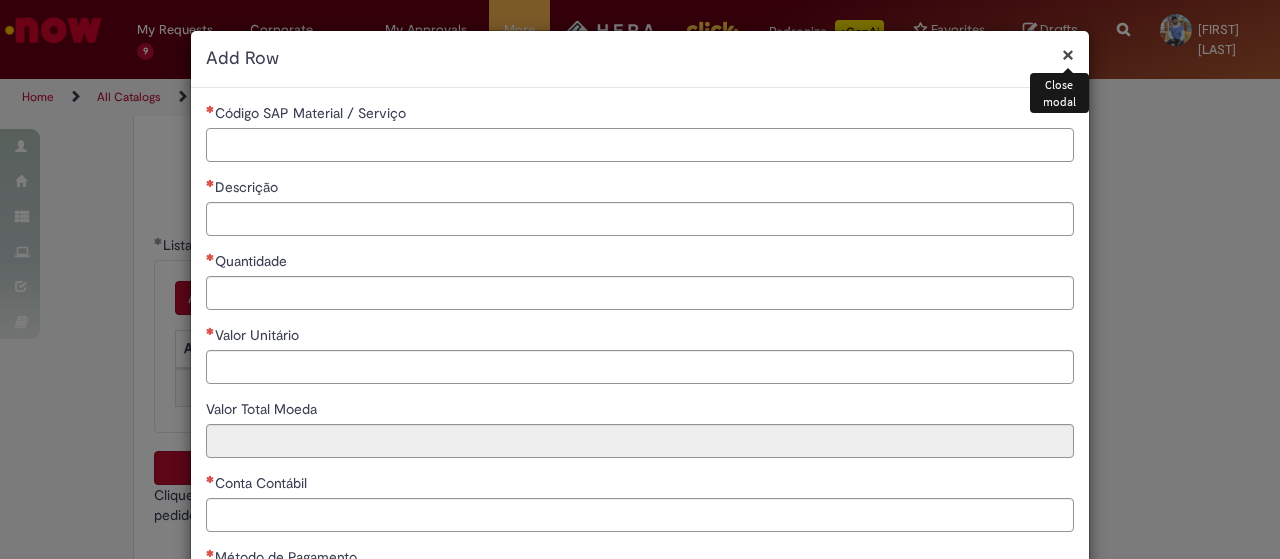 click on "Código SAP Material / Serviço" at bounding box center (640, 145) 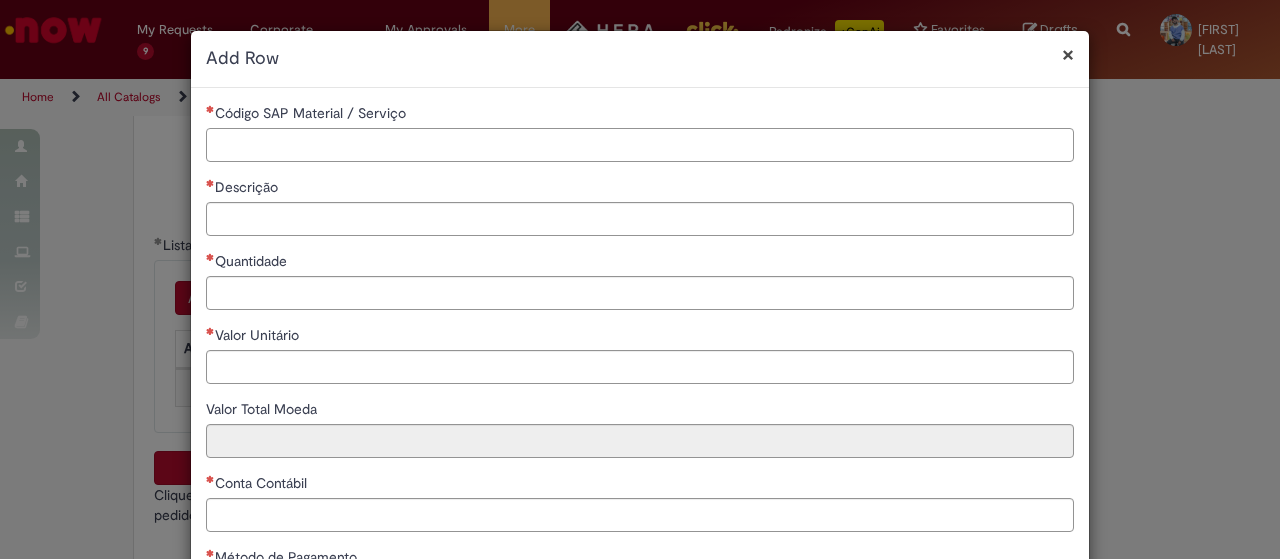 click on "Código SAP Material / Serviço" at bounding box center (640, 145) 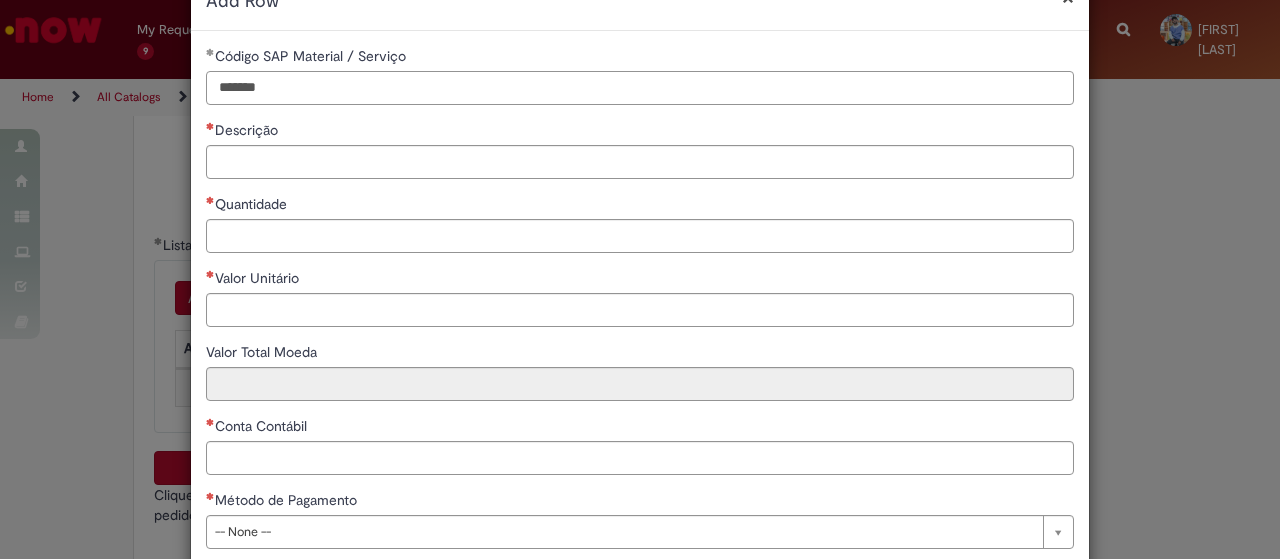 scroll, scrollTop: 100, scrollLeft: 0, axis: vertical 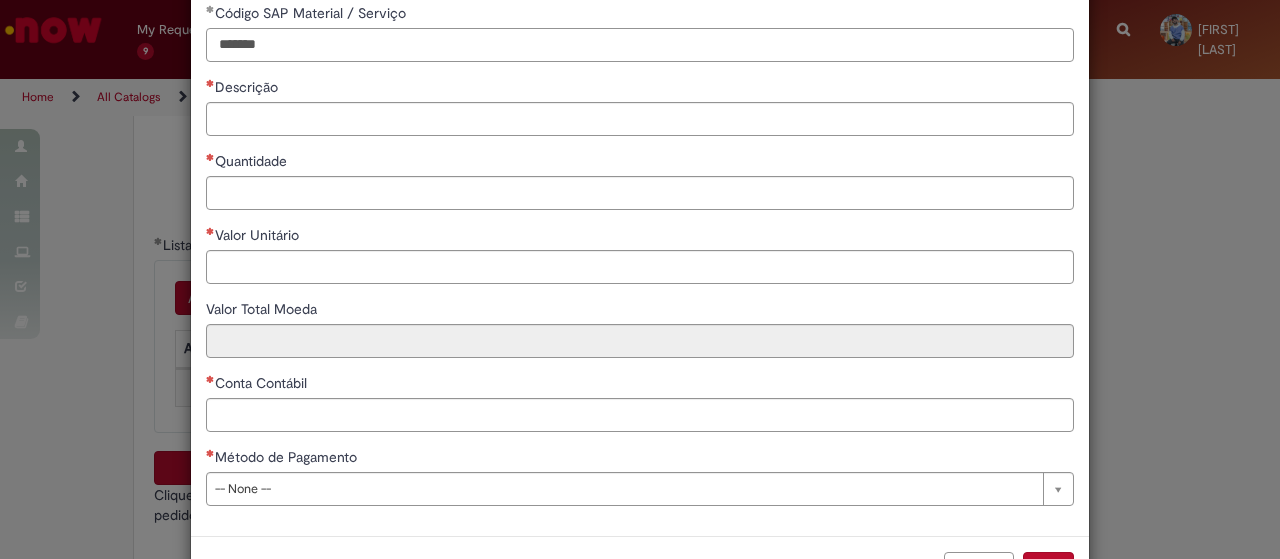 type on "*******" 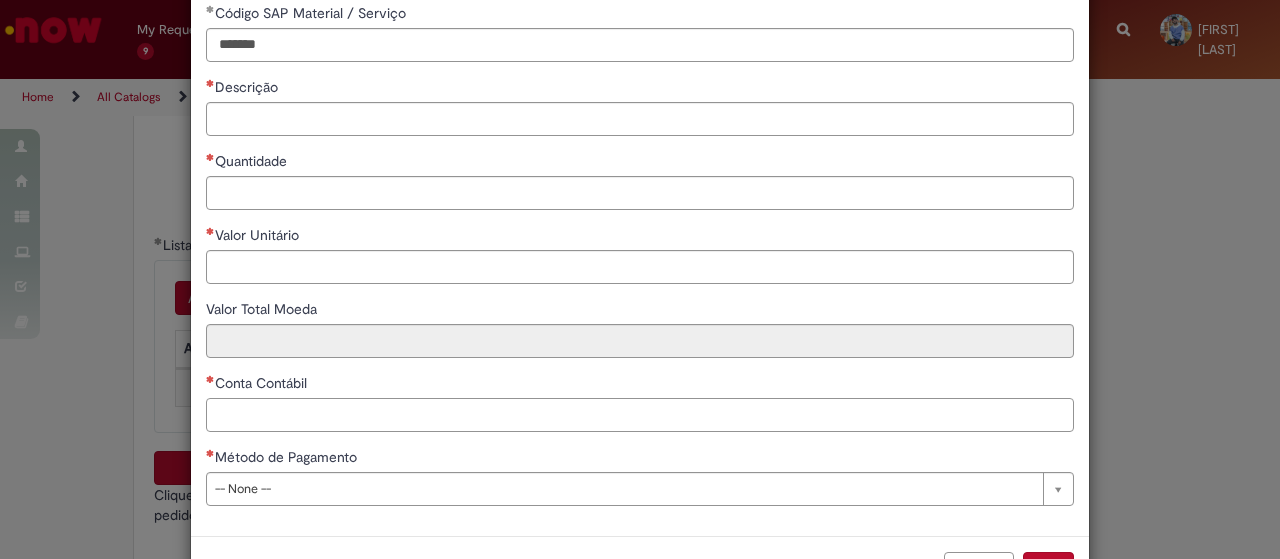 click on "Conta Contábil" at bounding box center (640, 415) 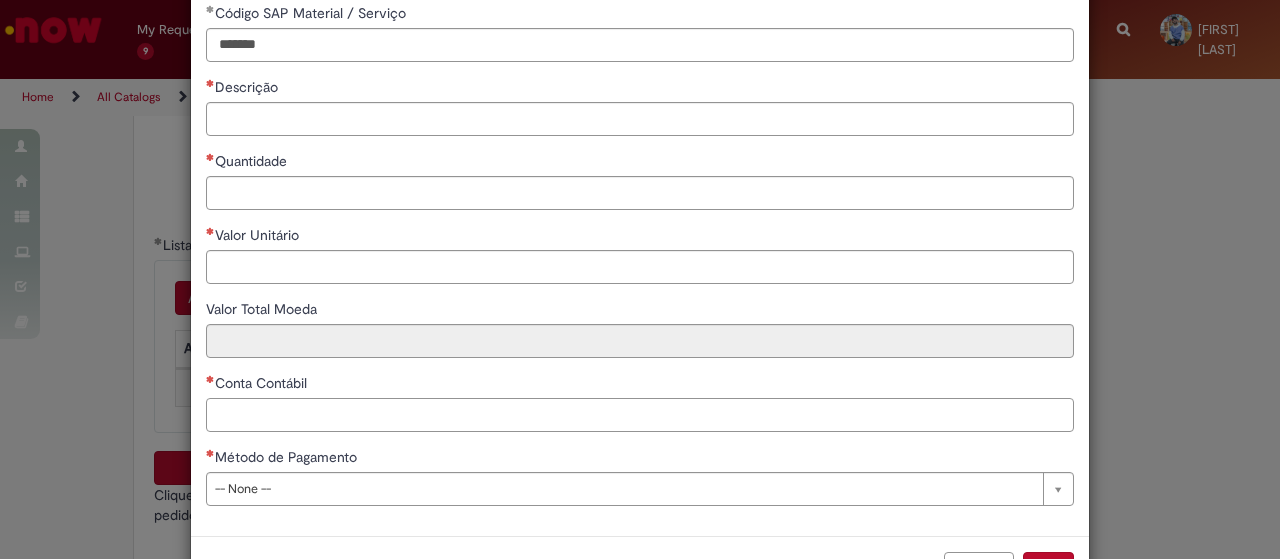click on "Conta Contábil" at bounding box center (640, 415) 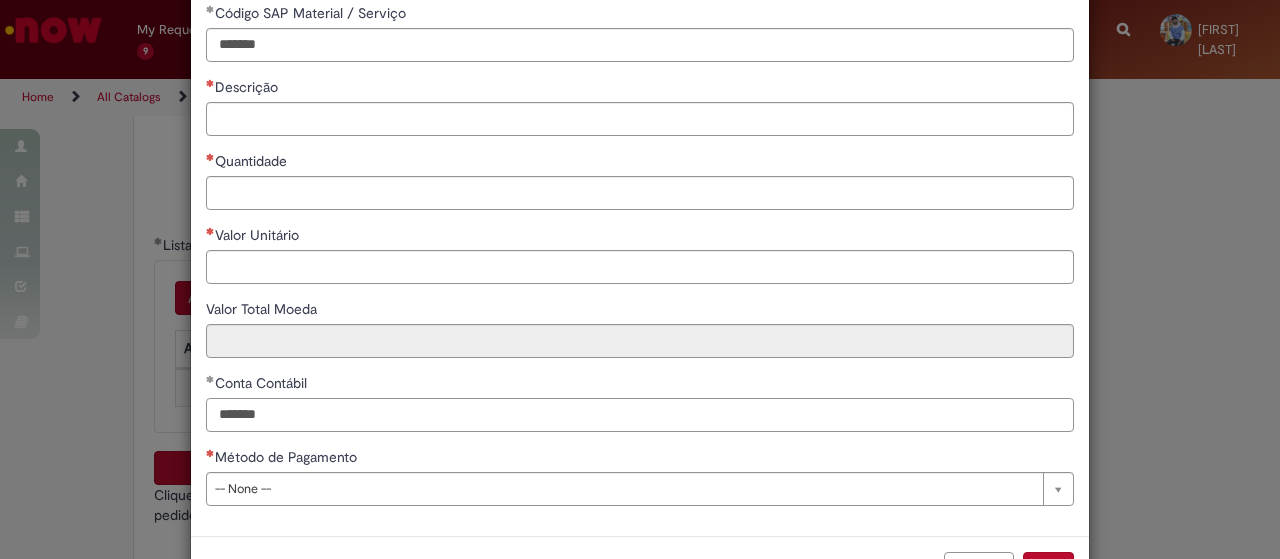 type on "*******" 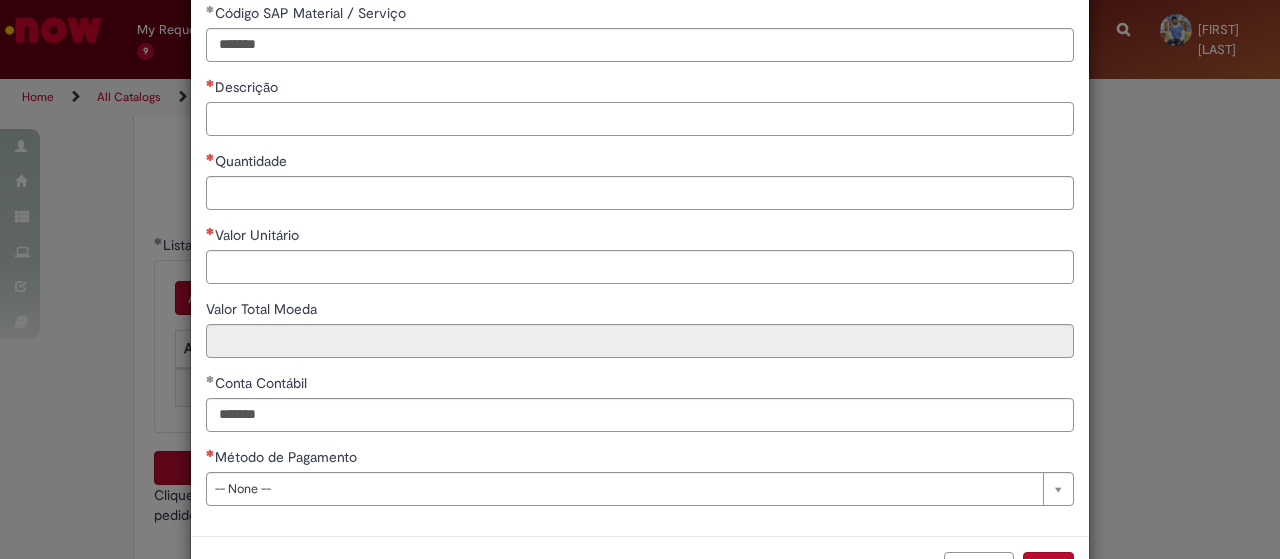 click on "Descrição" at bounding box center (640, 106) 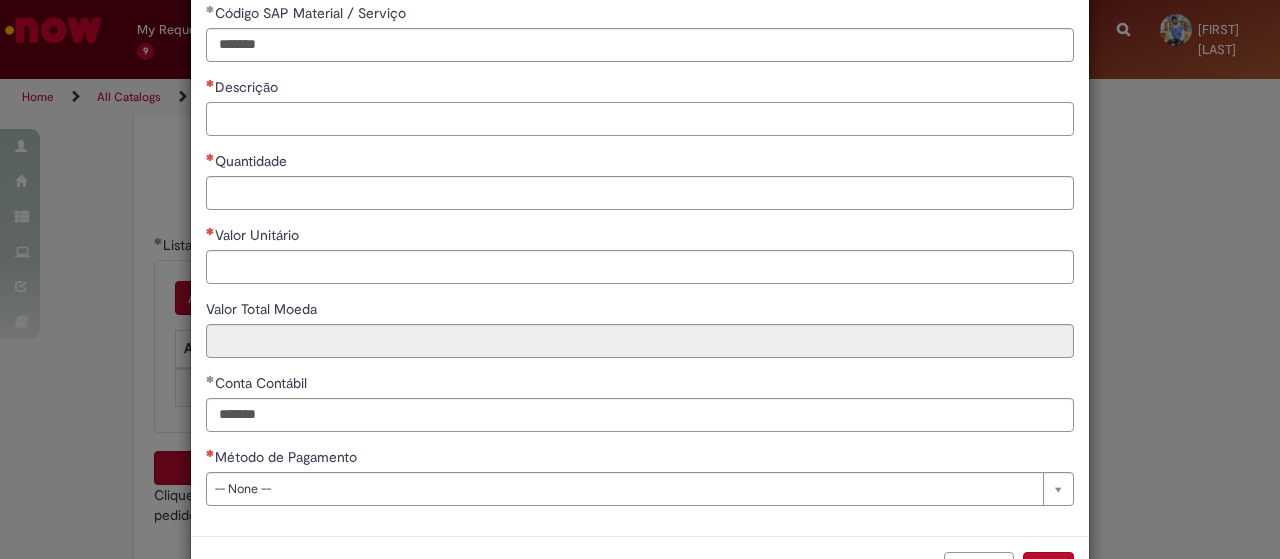 click on "Descrição" at bounding box center (640, 119) 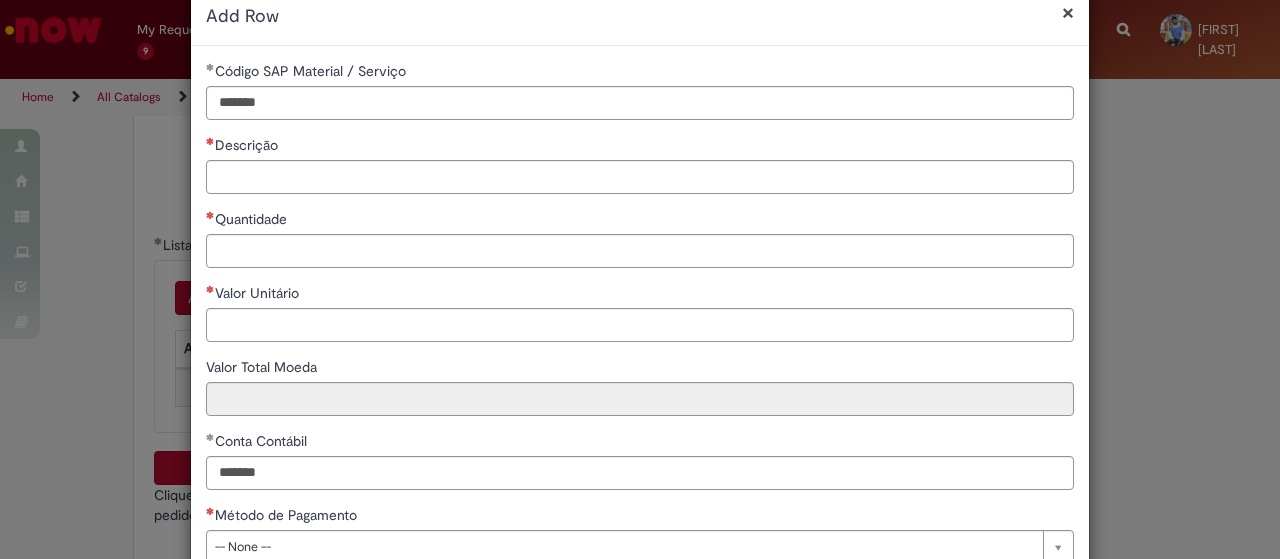 scroll, scrollTop: 0, scrollLeft: 0, axis: both 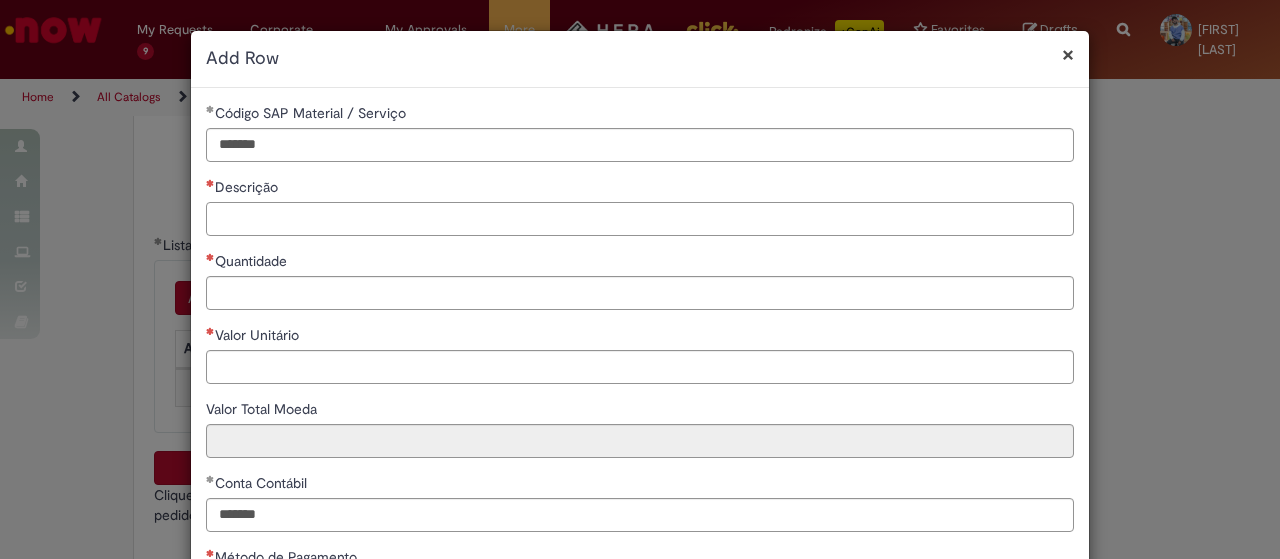 click on "Descrição" at bounding box center [640, 219] 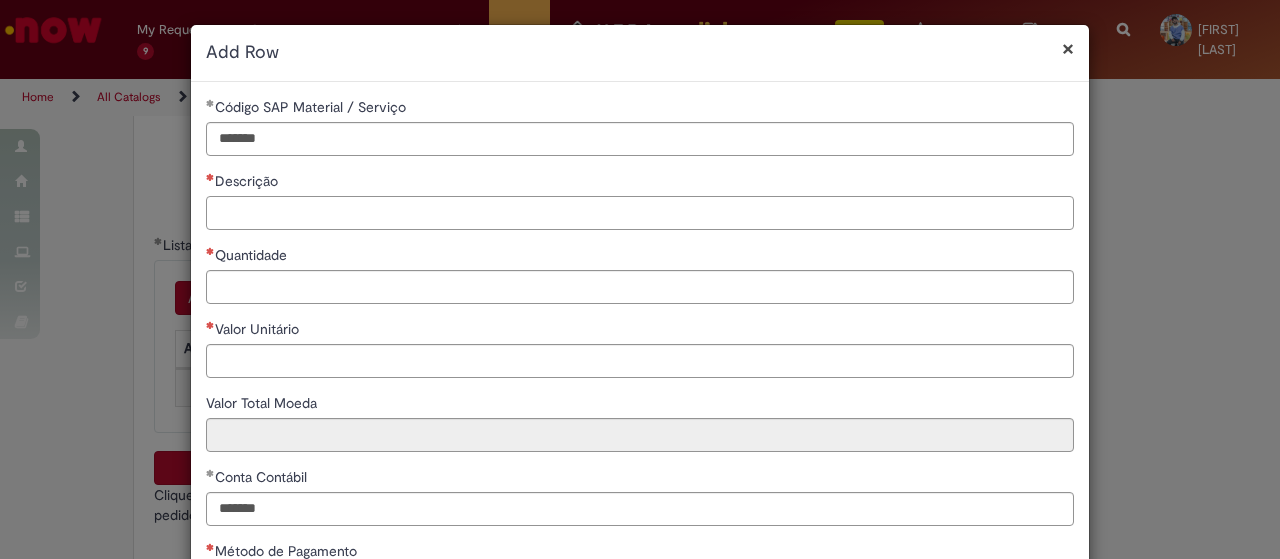 scroll, scrollTop: 0, scrollLeft: 0, axis: both 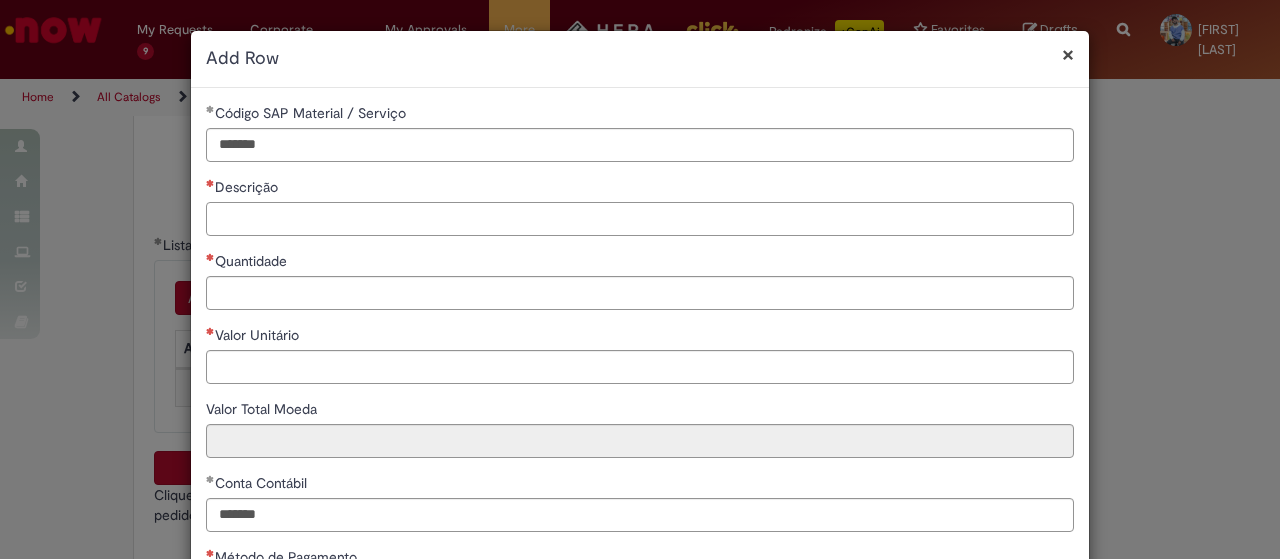 paste on "**********" 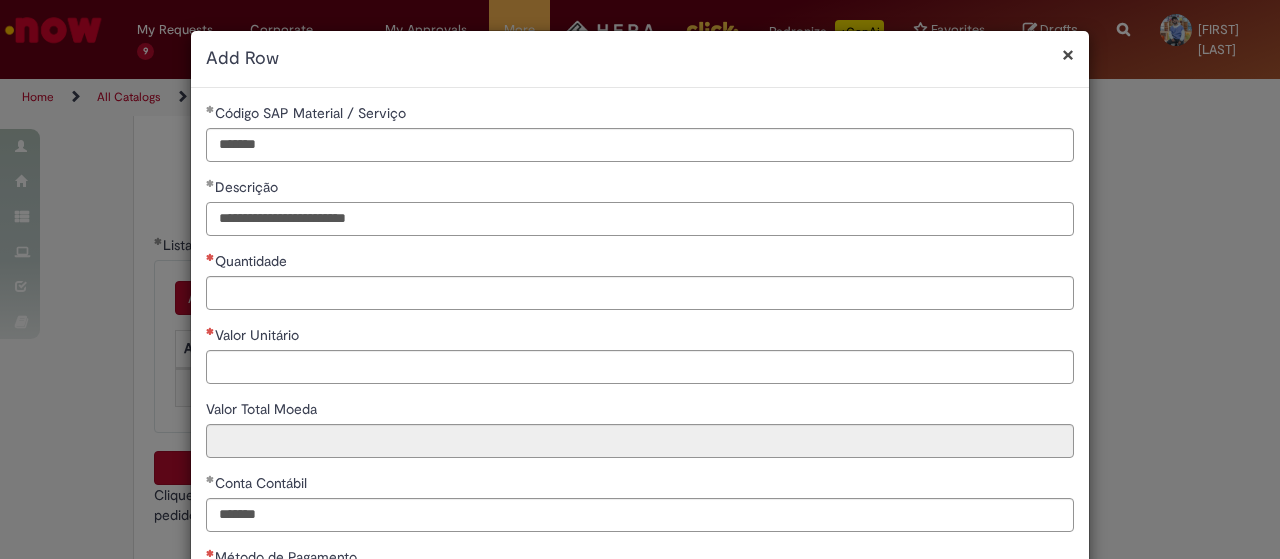 type on "**********" 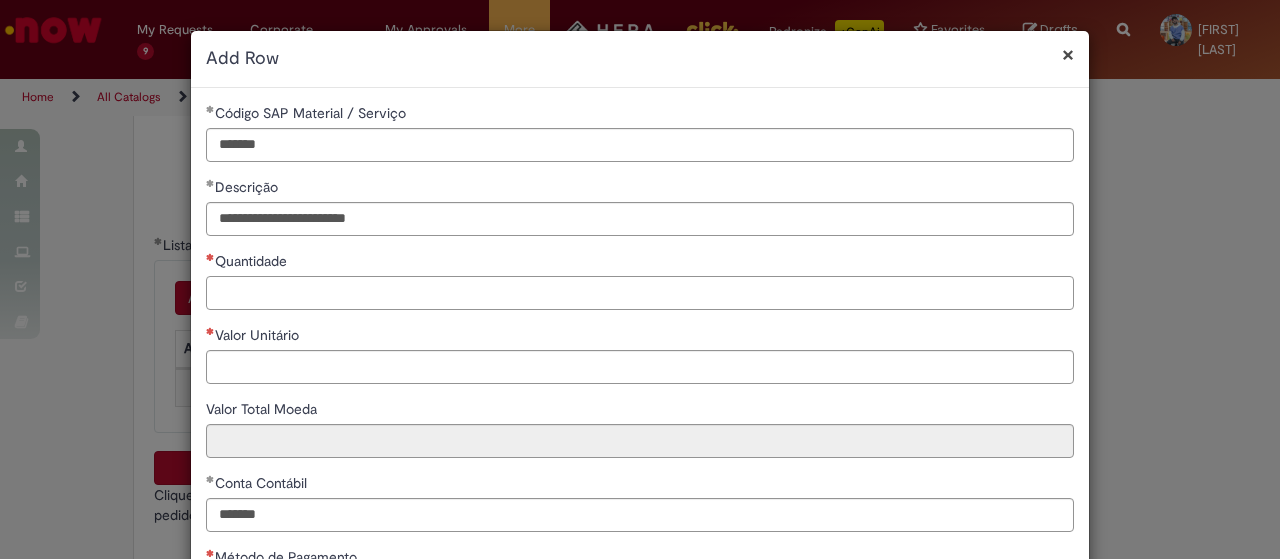 click on "Quantidade" at bounding box center [640, 293] 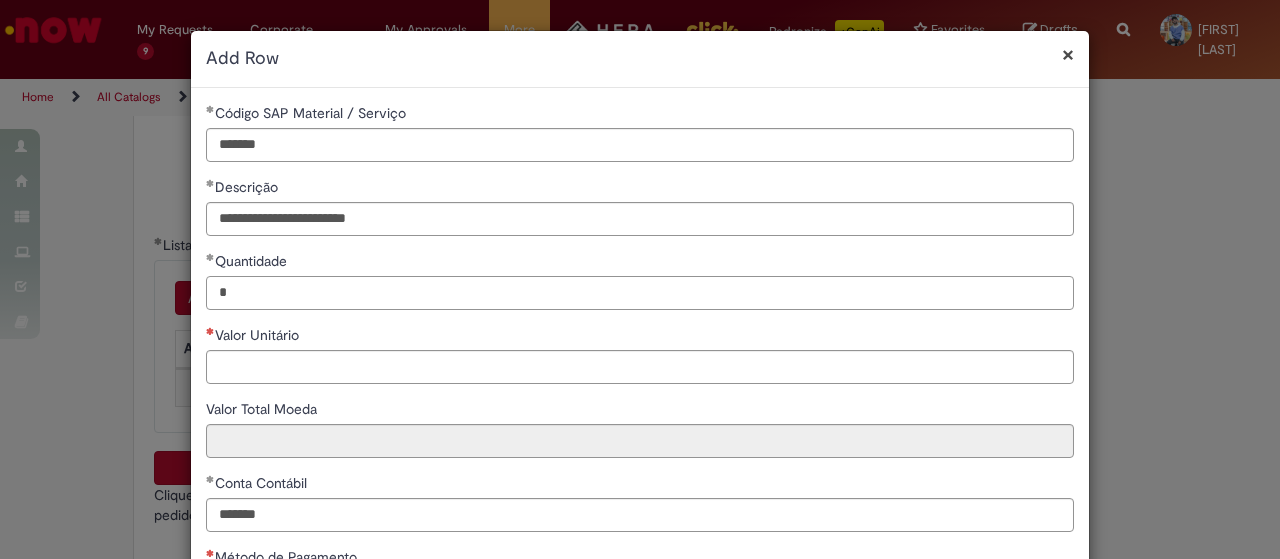 type on "*" 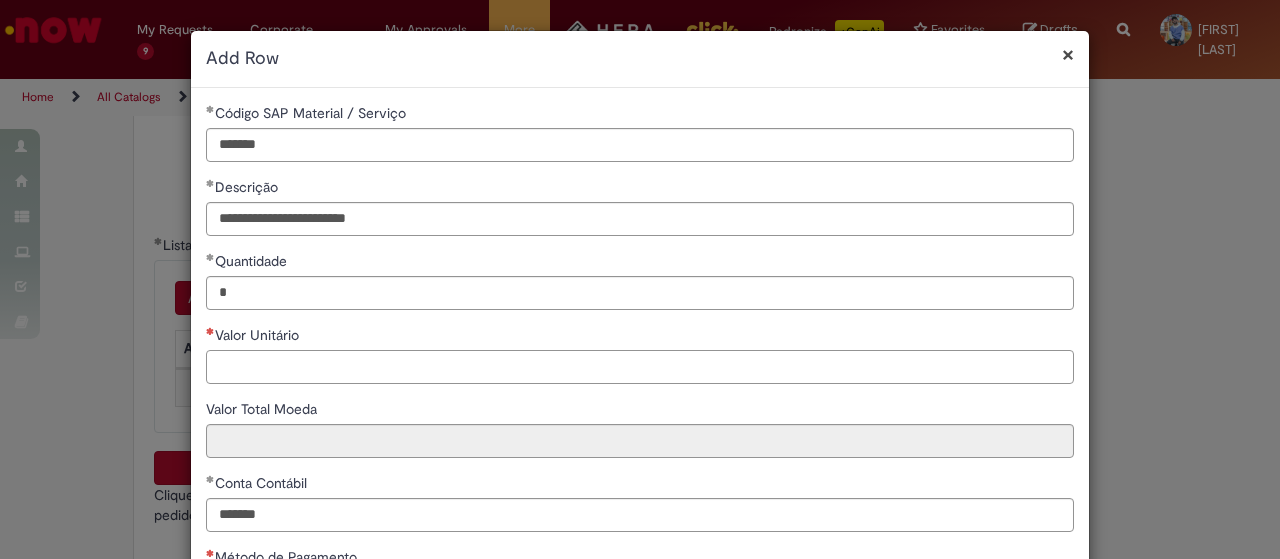 drag, startPoint x: 401, startPoint y: 365, endPoint x: 418, endPoint y: 342, distance: 28.600698 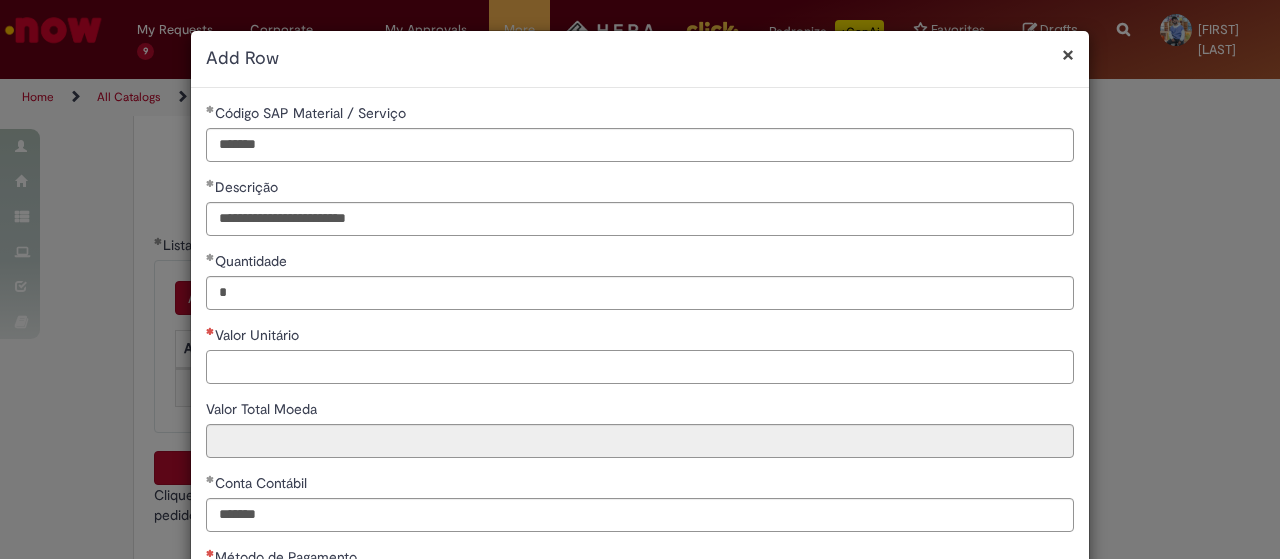 paste on "****" 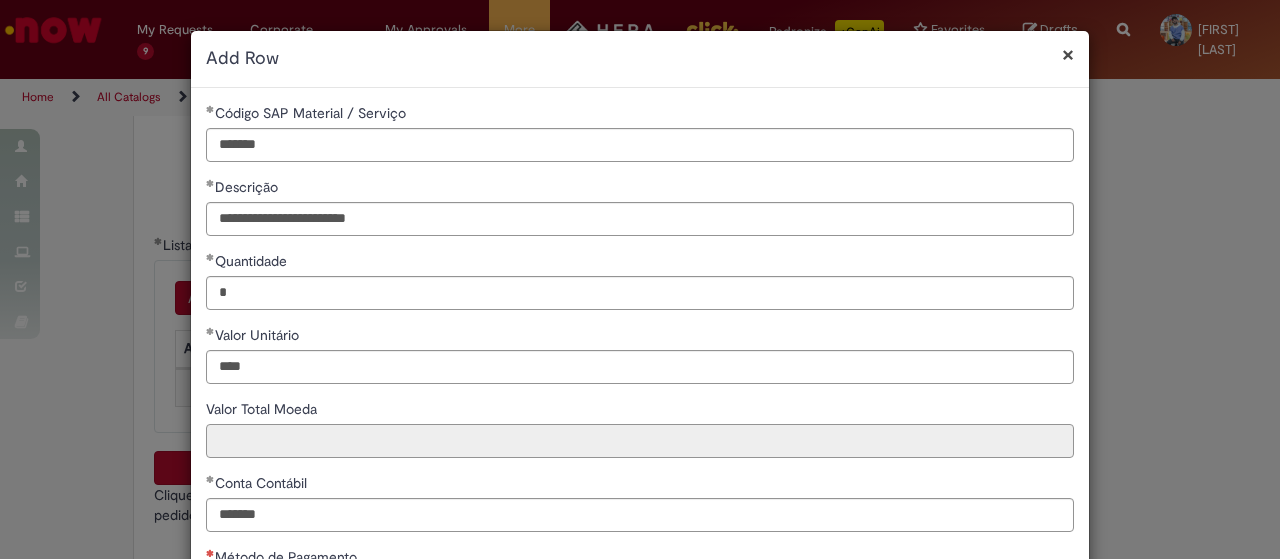 type on "********" 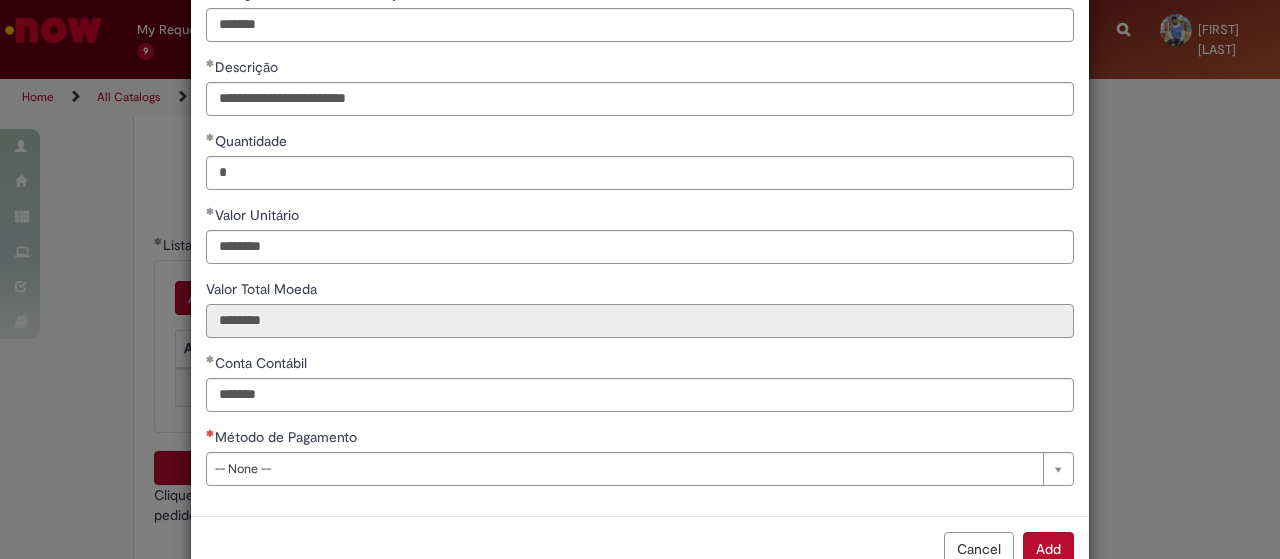 scroll, scrollTop: 170, scrollLeft: 0, axis: vertical 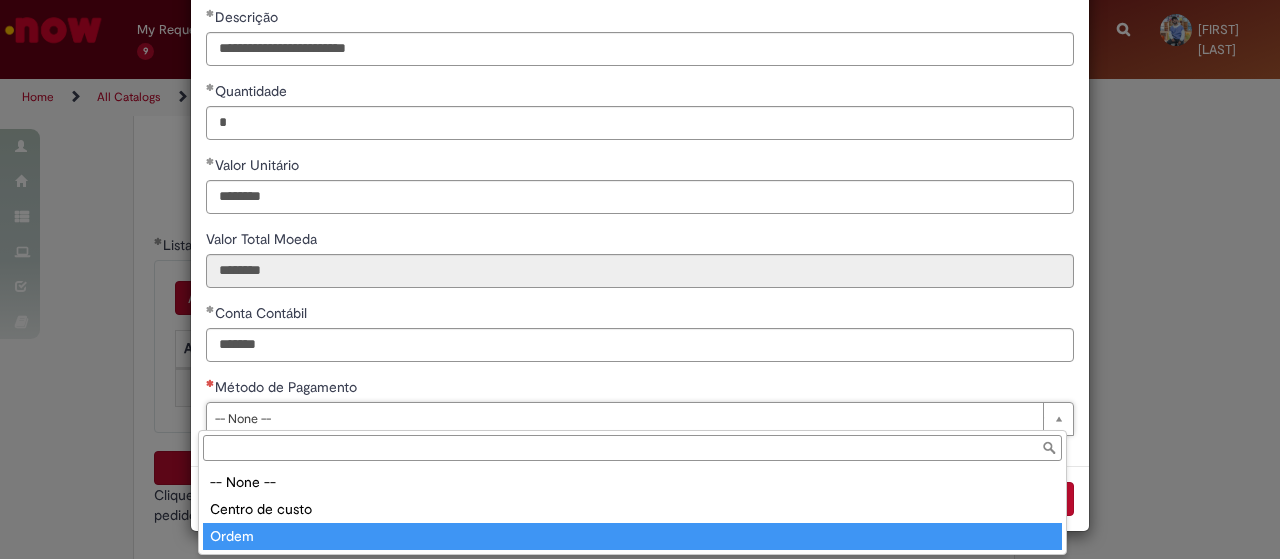 type on "*****" 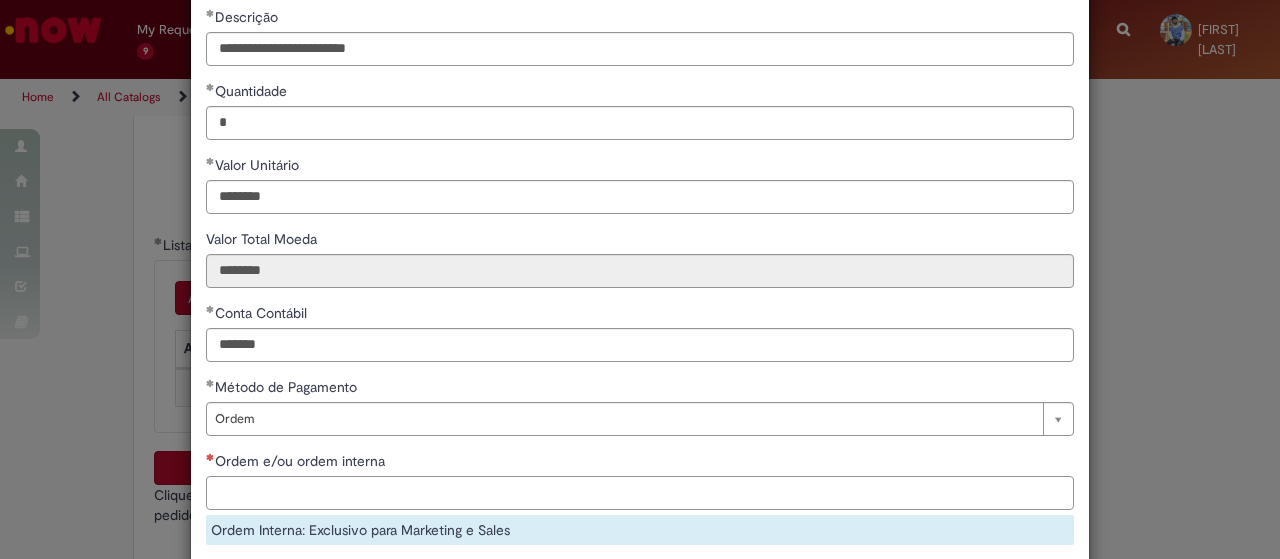 click on "Ordem e/ou ordem interna" at bounding box center [640, 493] 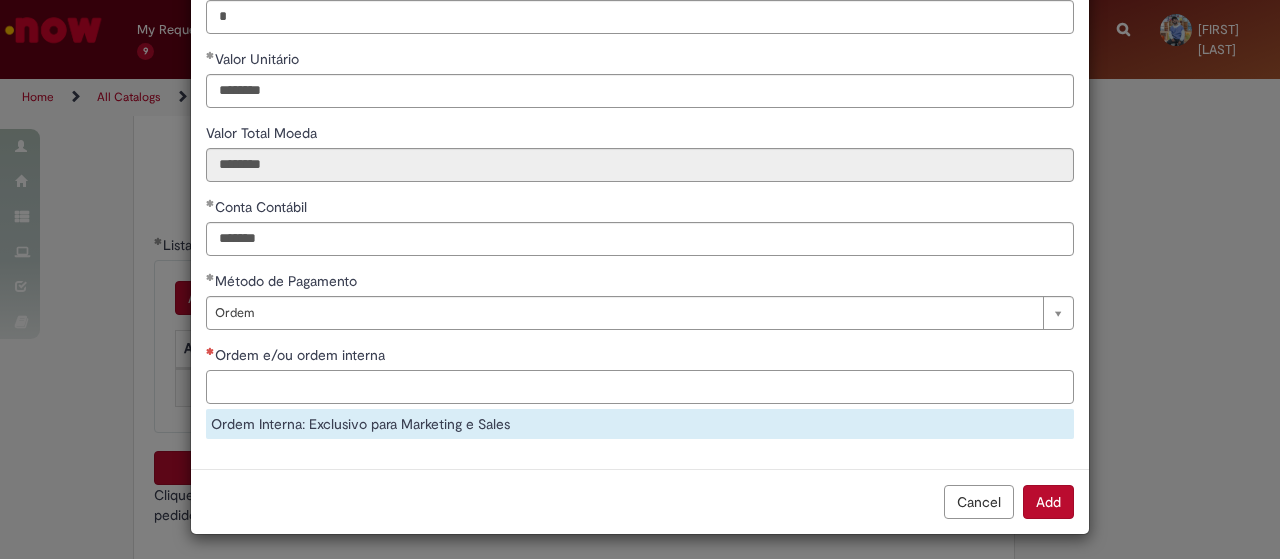 scroll, scrollTop: 279, scrollLeft: 0, axis: vertical 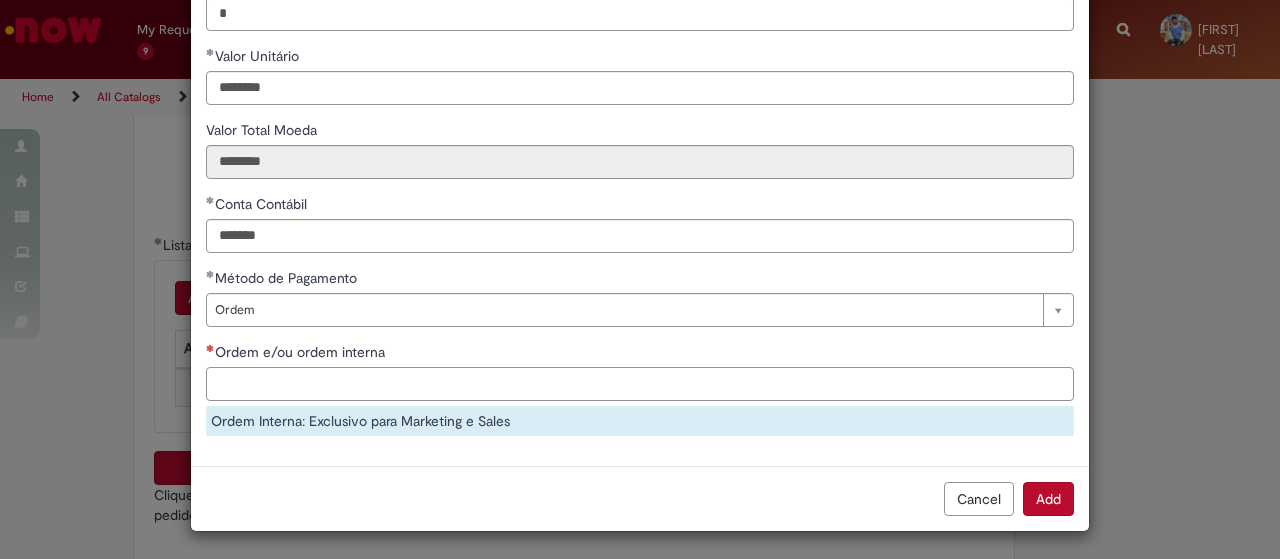 paste on "**********" 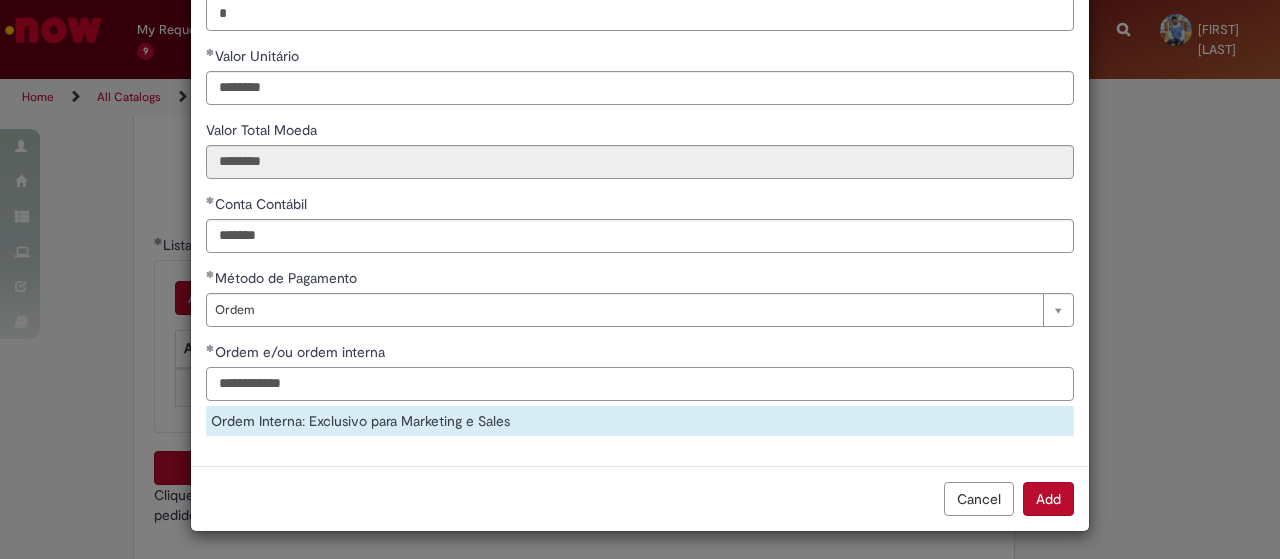 type on "**********" 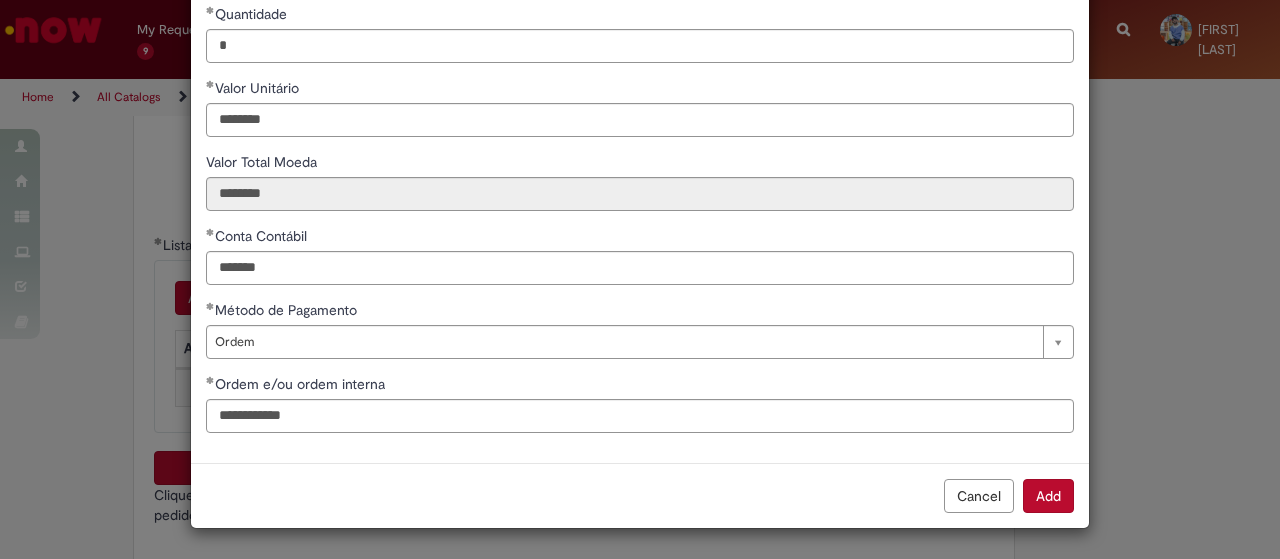 click on "Cancel   Add" at bounding box center (640, 495) 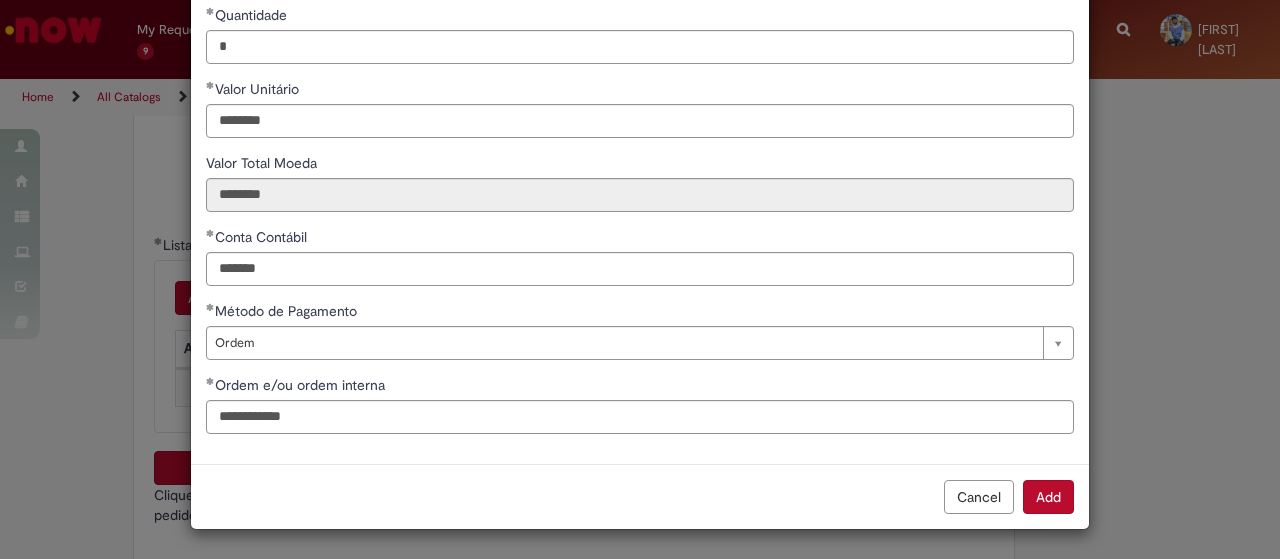 scroll, scrollTop: 244, scrollLeft: 0, axis: vertical 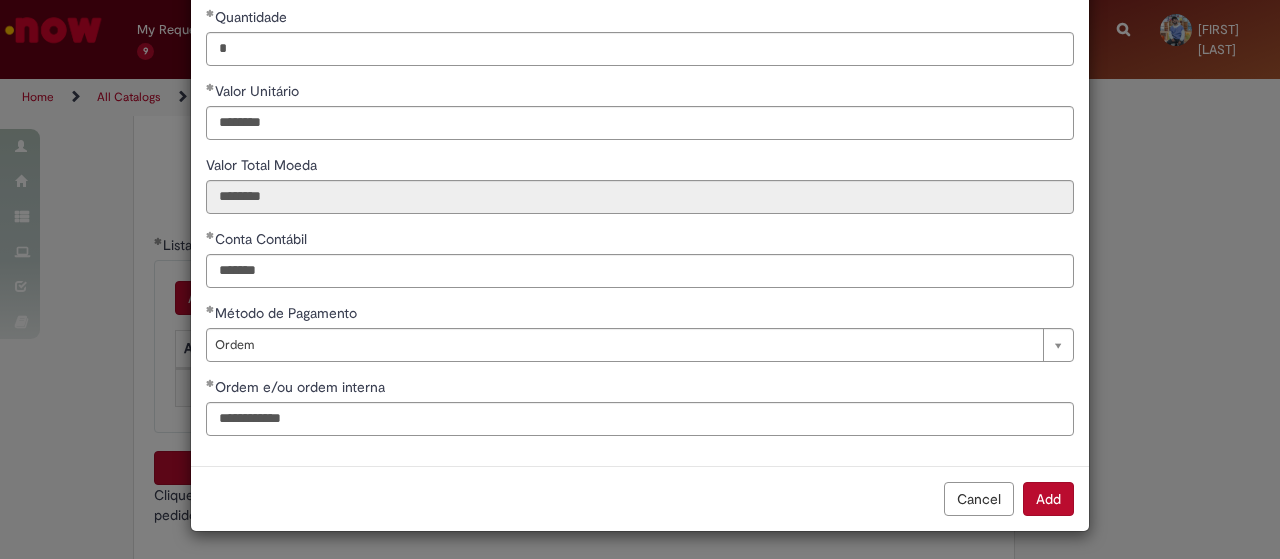 click on "Add" at bounding box center (1048, 499) 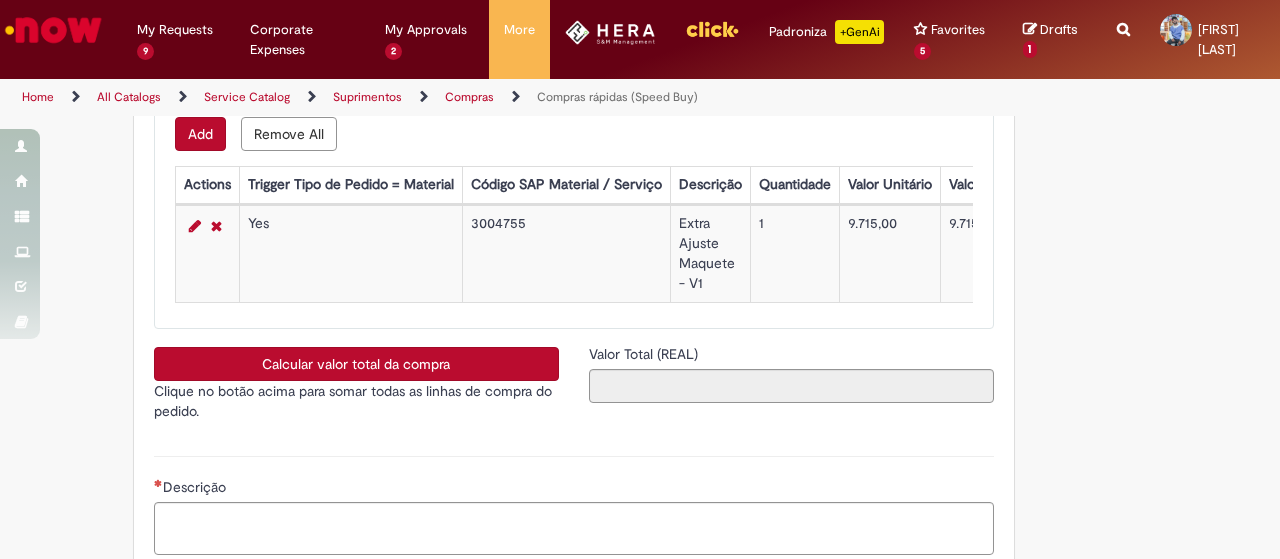 scroll, scrollTop: 3600, scrollLeft: 0, axis: vertical 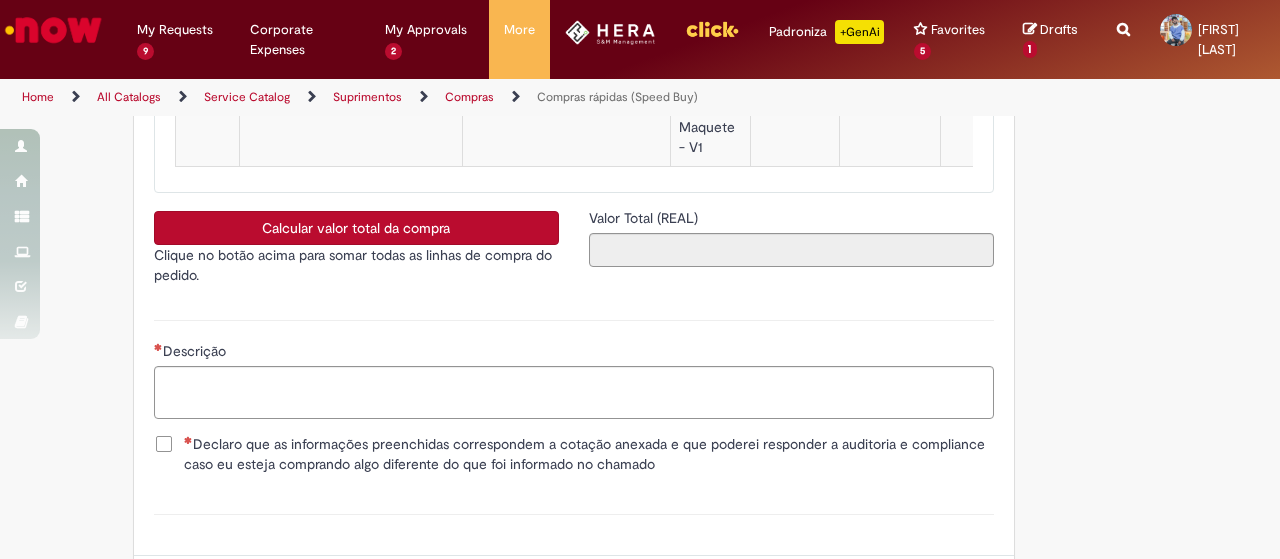 click on "Calcular valor total da compra" at bounding box center (356, 228) 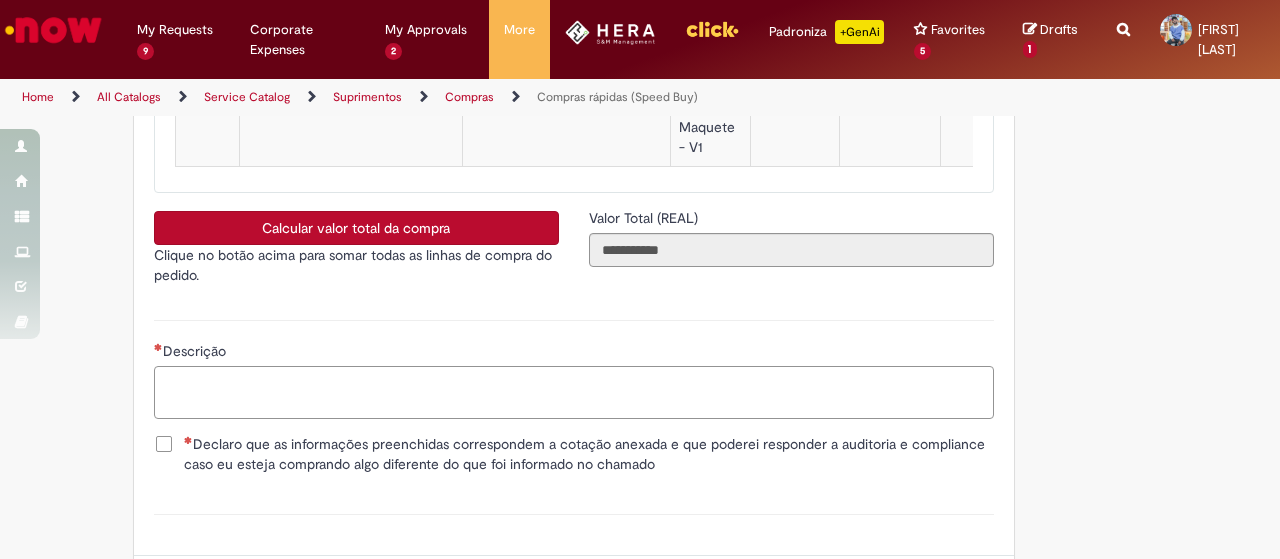 click on "Descrição" at bounding box center [574, 392] 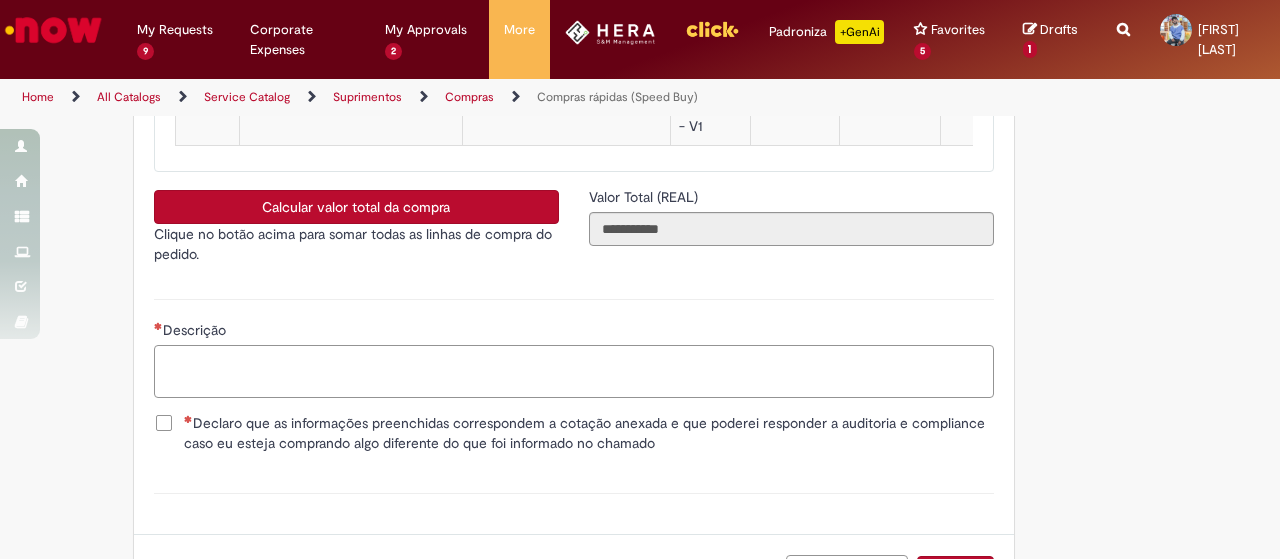 scroll, scrollTop: 3689, scrollLeft: 0, axis: vertical 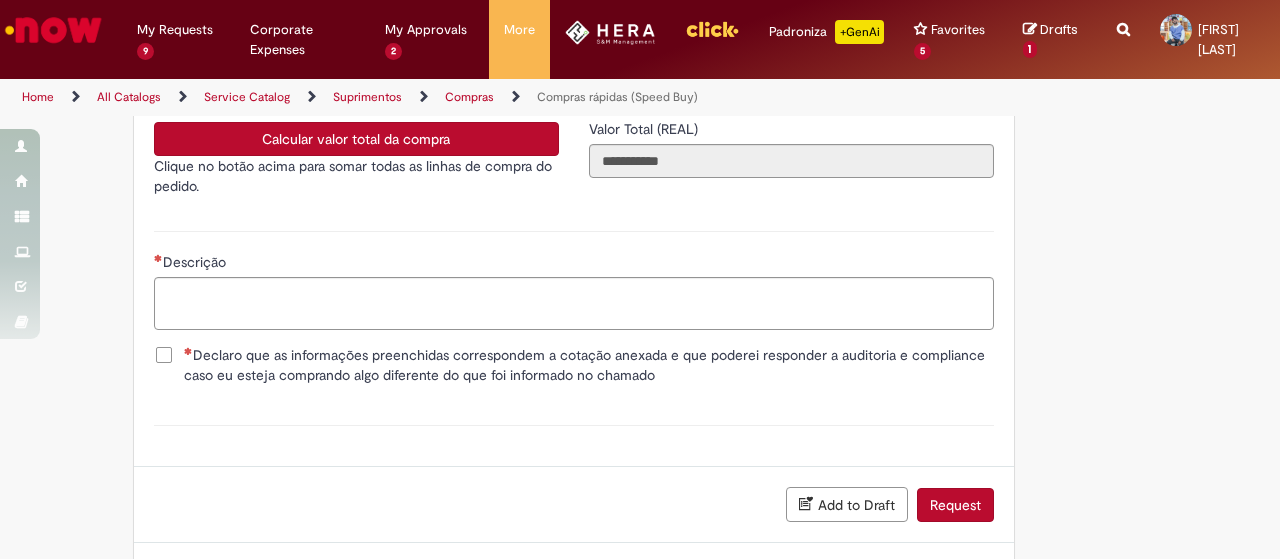 click on "Declaro que as informações preenchidas correspondem a cotação anexada e que poderei responder a auditoria e compliance caso eu esteja comprando algo diferente do que foi informado no chamado" at bounding box center (589, 365) 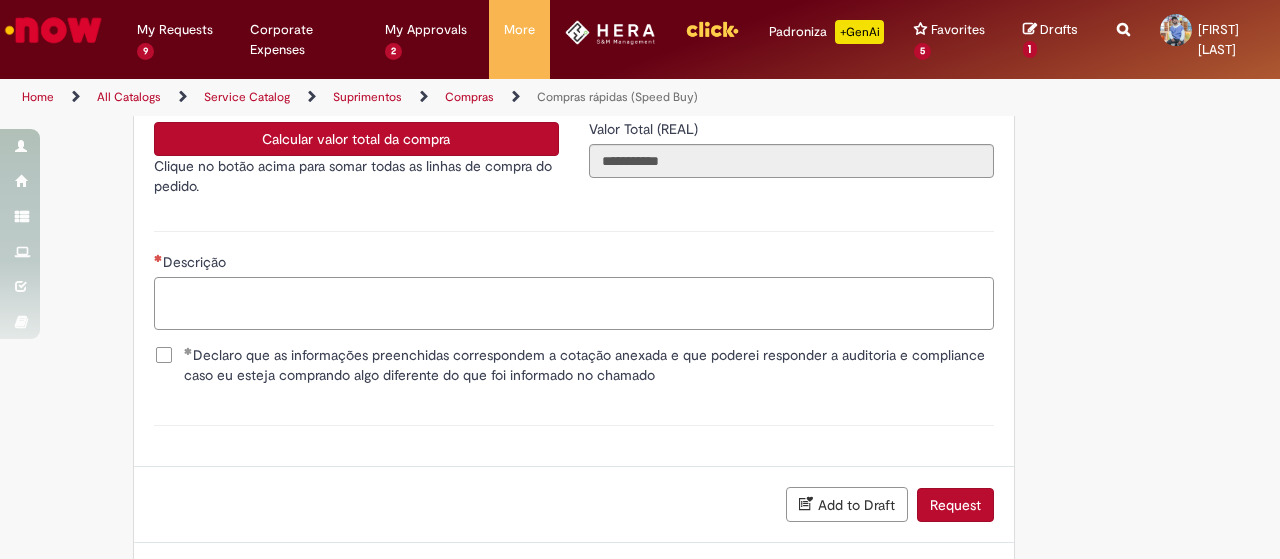 click on "Descrição" at bounding box center (574, 303) 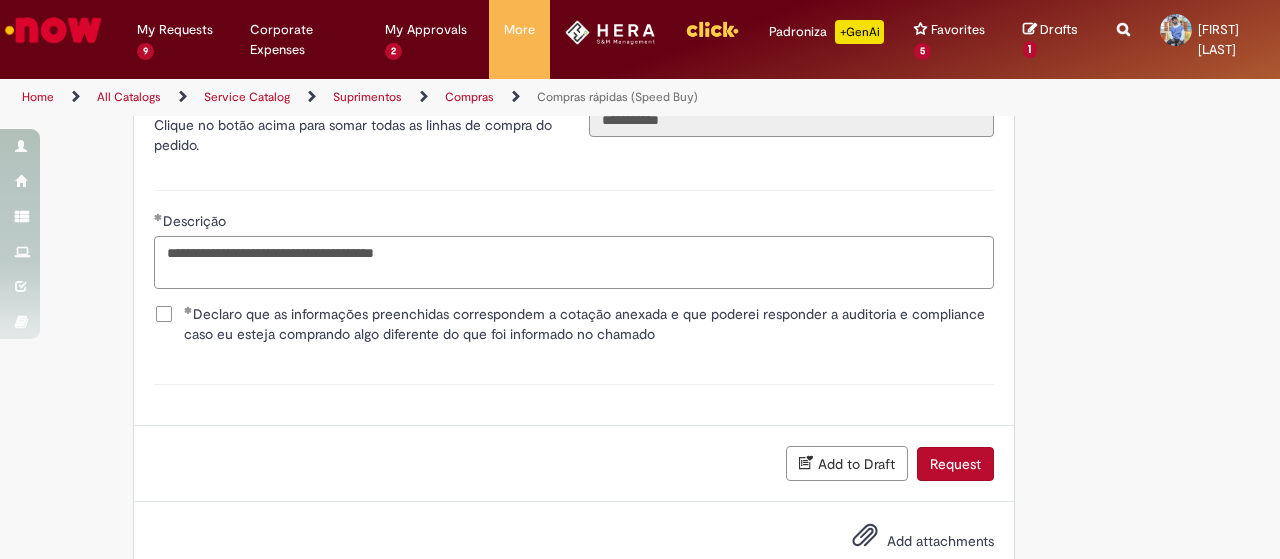 scroll, scrollTop: 3789, scrollLeft: 0, axis: vertical 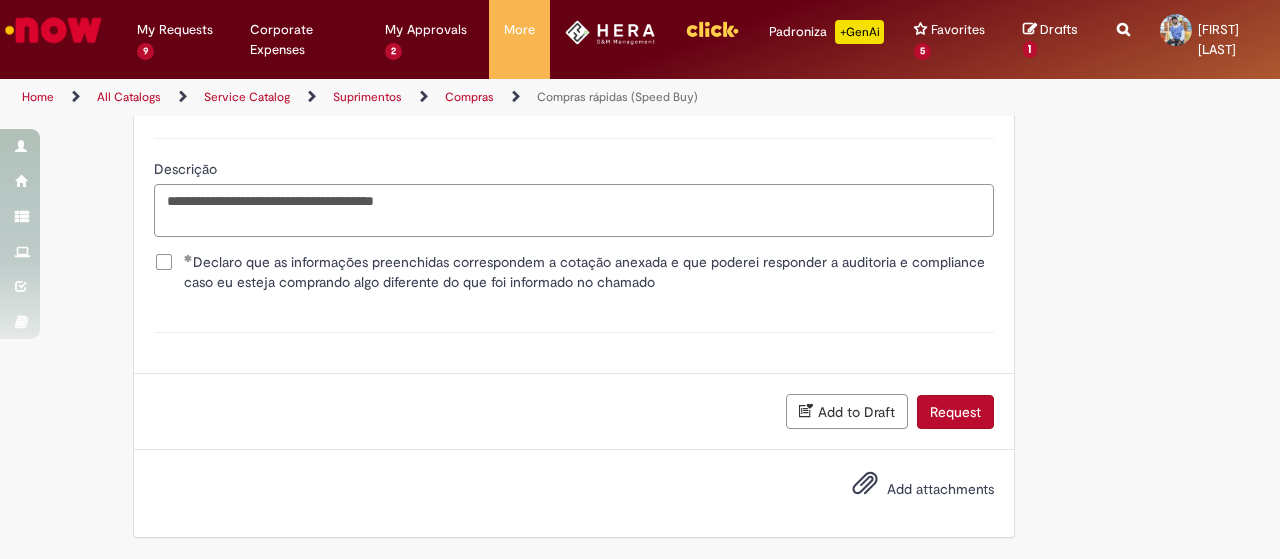 click on "**********" at bounding box center (574, 210) 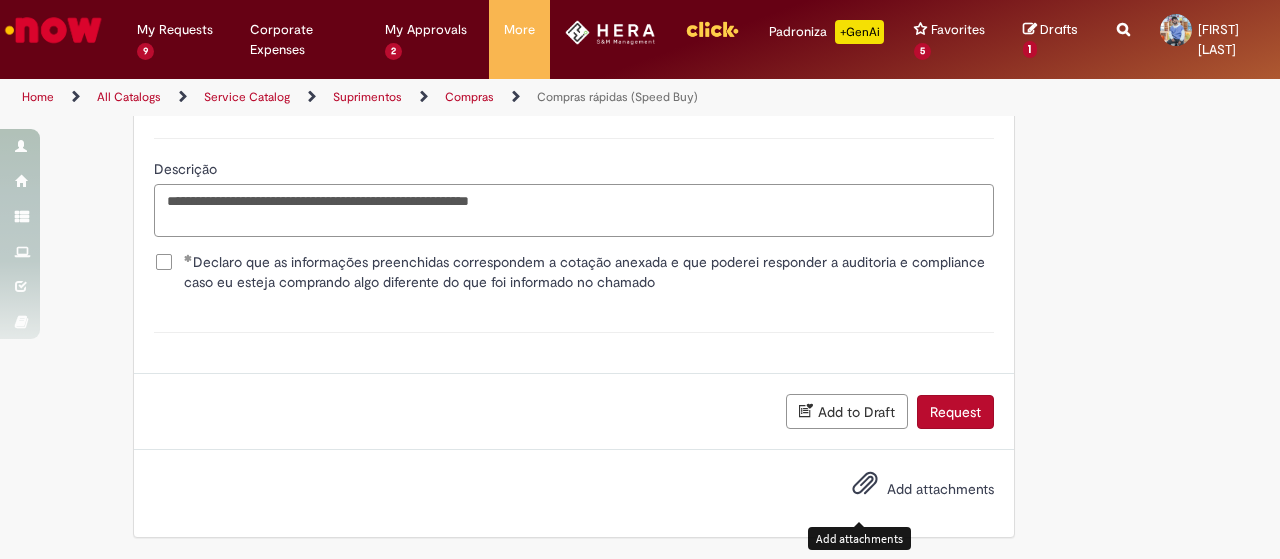 type on "**********" 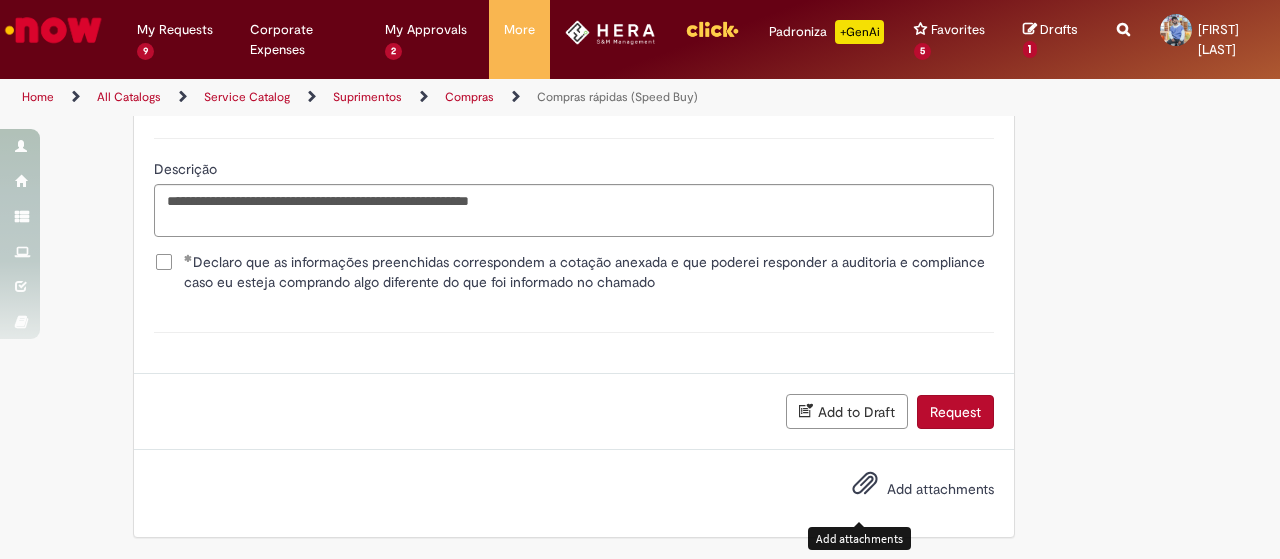 click on "Add attachments" at bounding box center (865, 488) 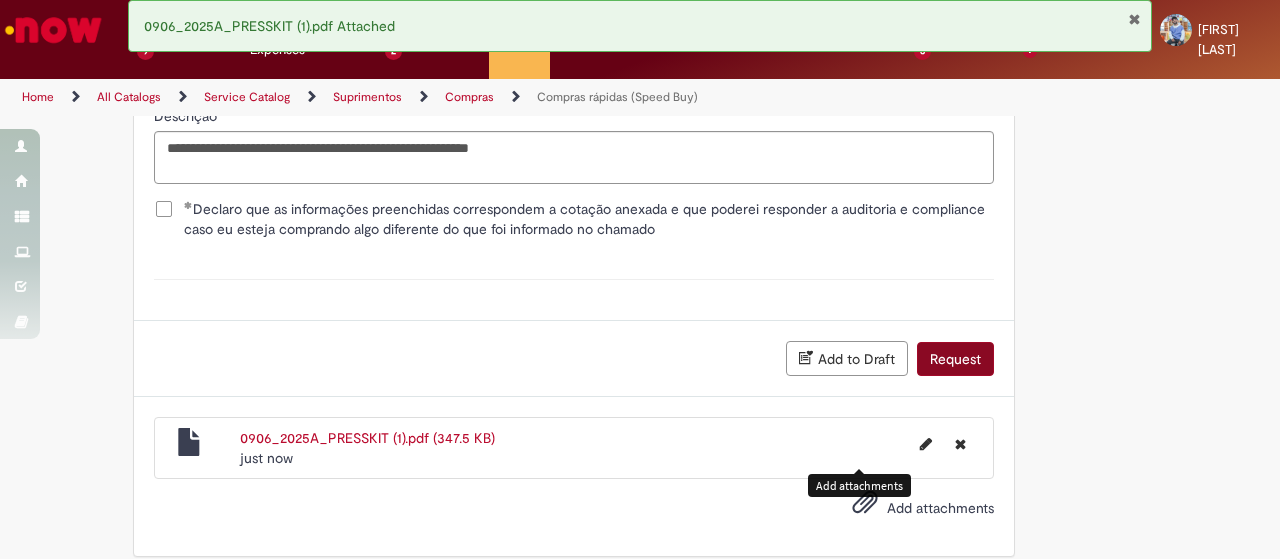 scroll, scrollTop: 3860, scrollLeft: 0, axis: vertical 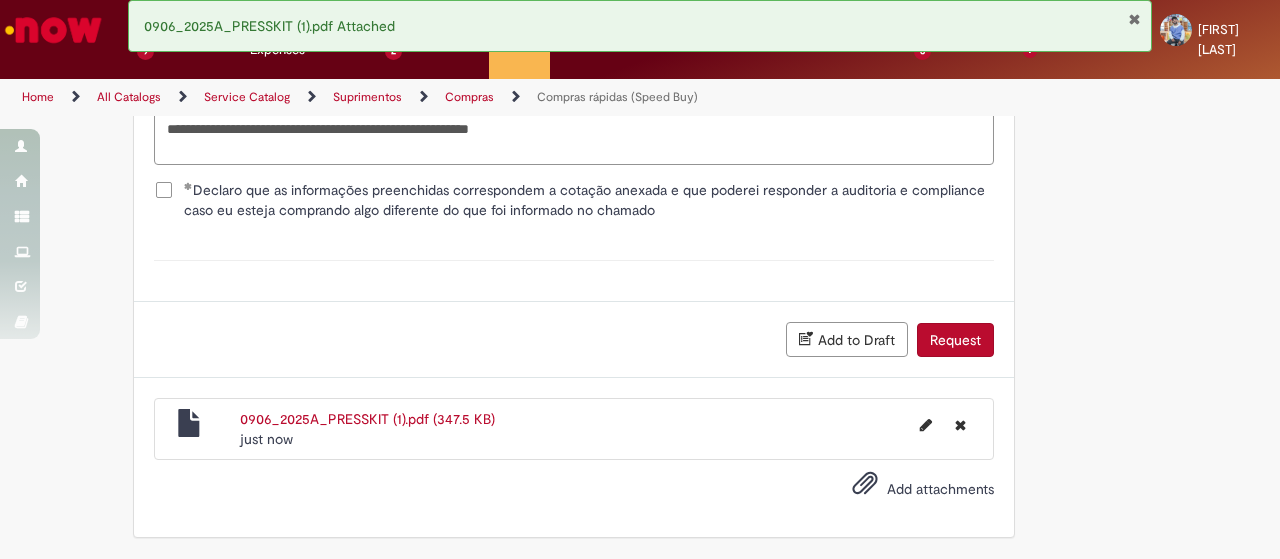 click on "Request" at bounding box center [955, 340] 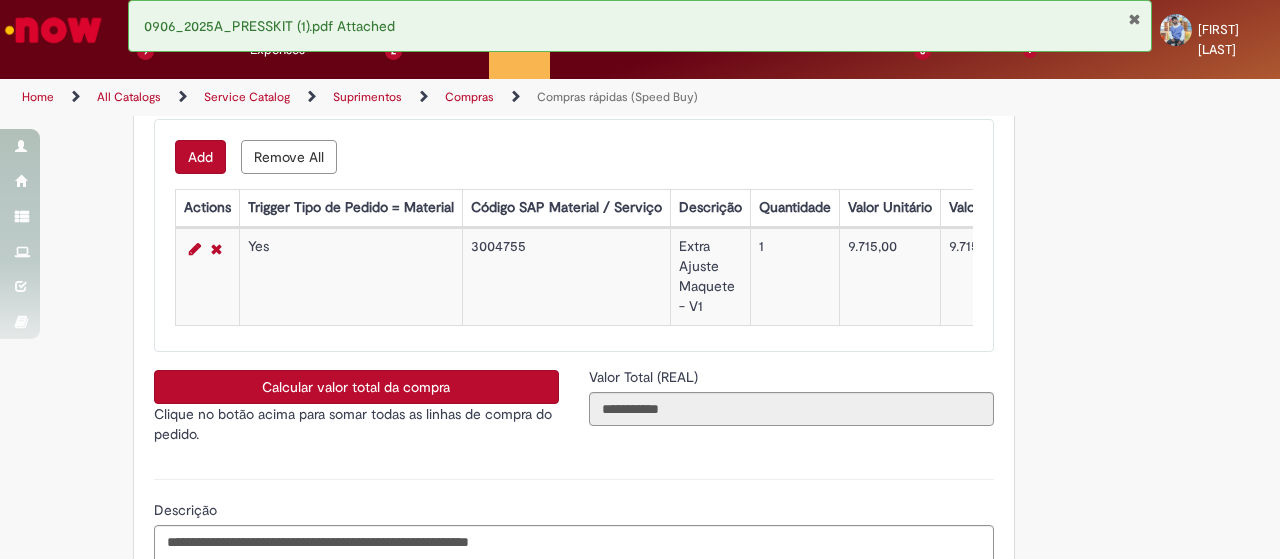 scroll, scrollTop: 3314, scrollLeft: 0, axis: vertical 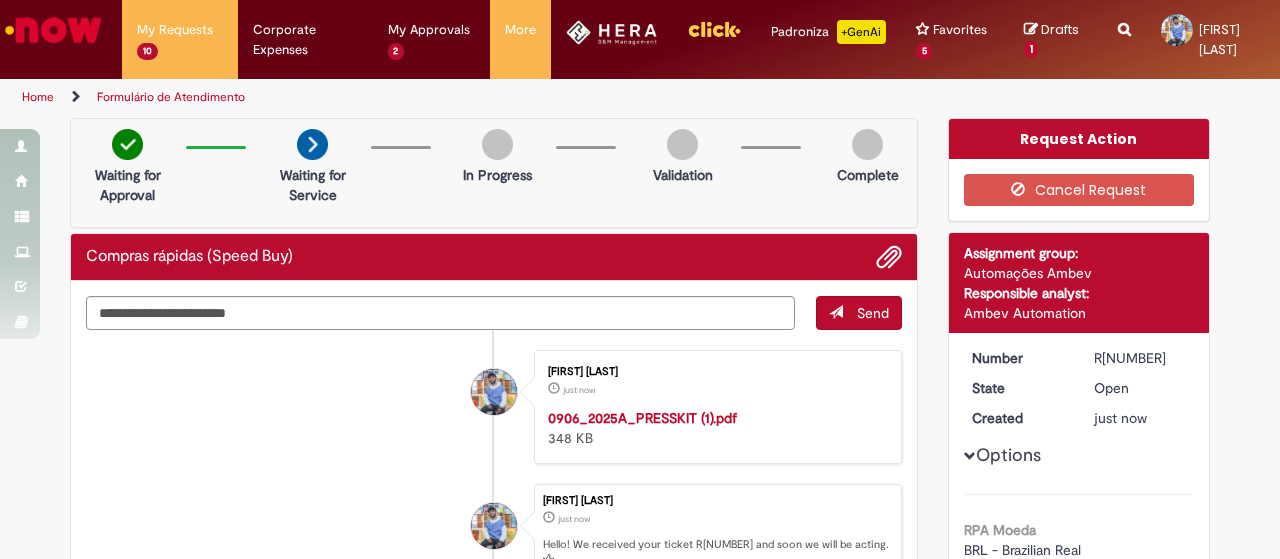 click at bounding box center [53, 30] 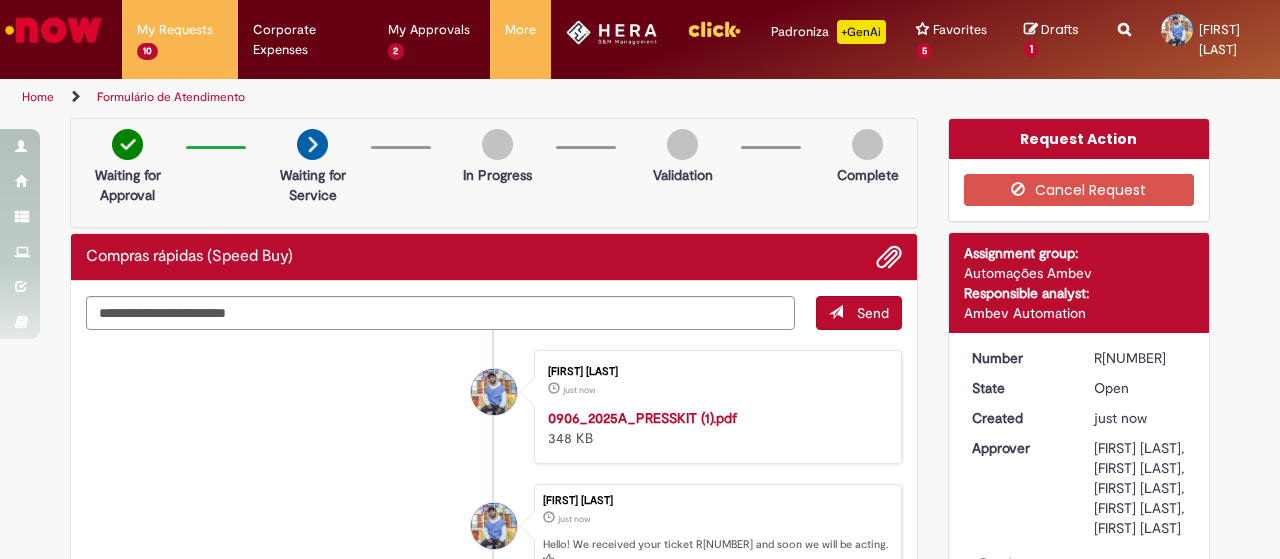 drag, startPoint x: 88, startPoint y: 38, endPoint x: 101, endPoint y: 30, distance: 15.264338 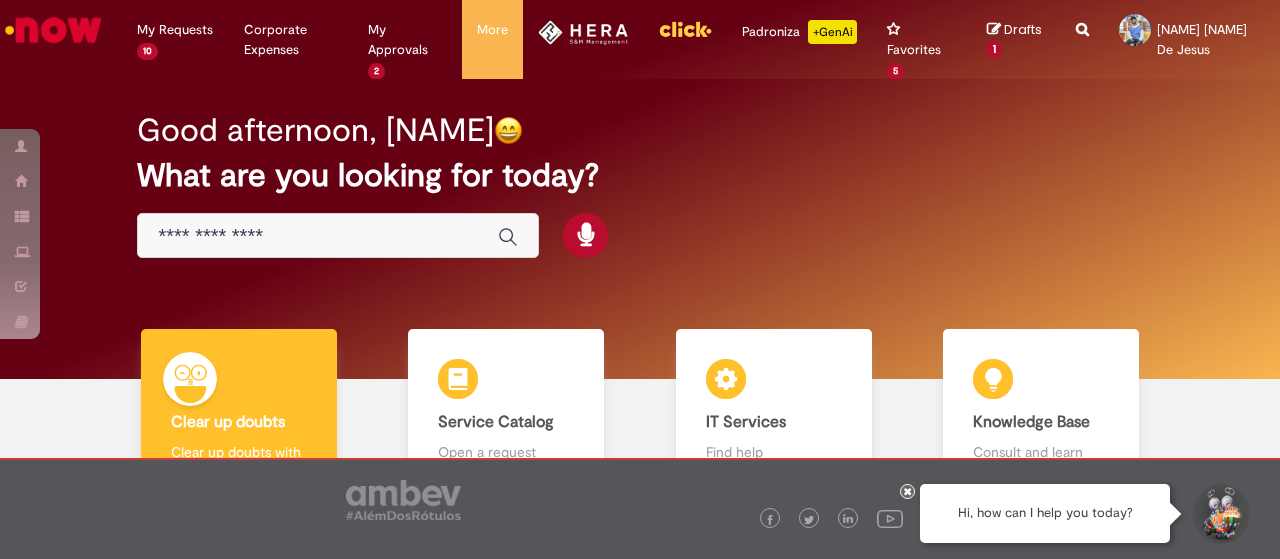 scroll, scrollTop: 0, scrollLeft: 0, axis: both 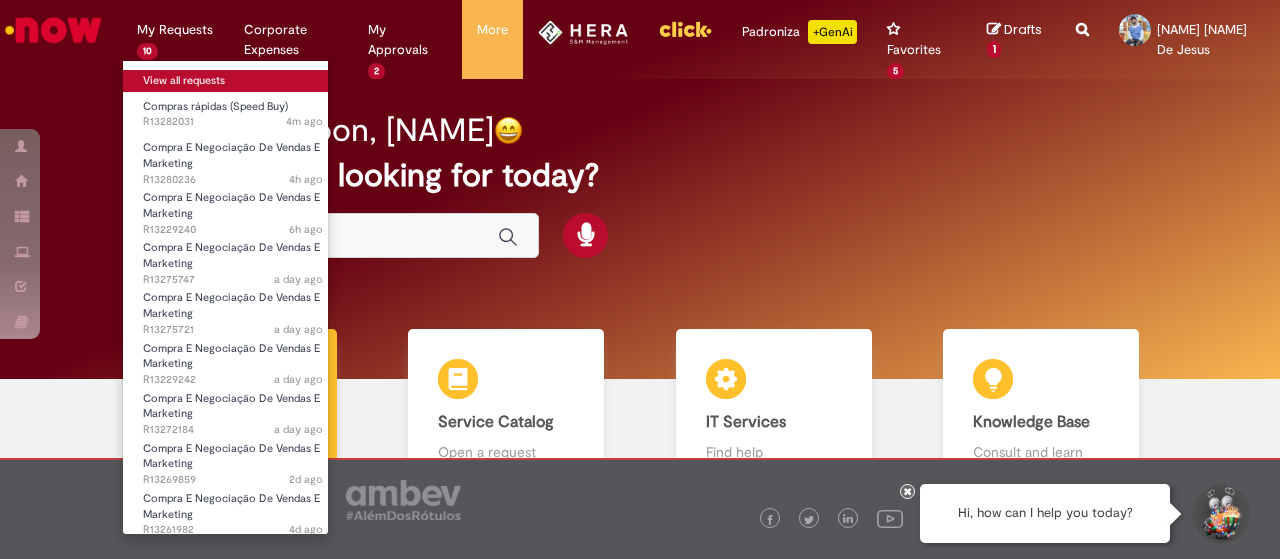 click on "View all requests" at bounding box center [233, 81] 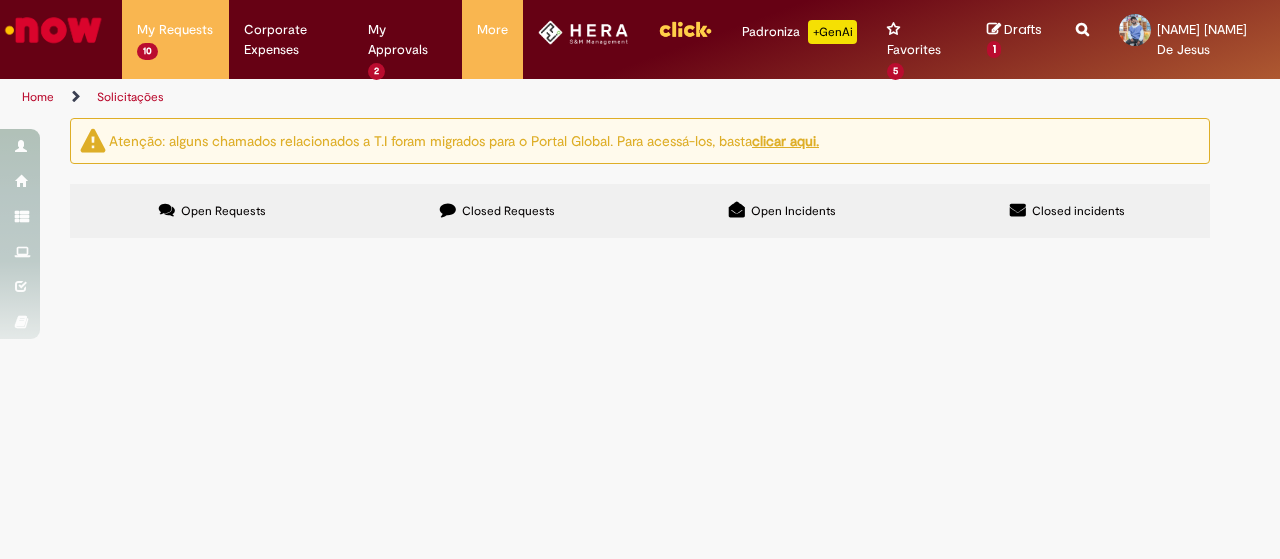 click at bounding box center [53, 30] 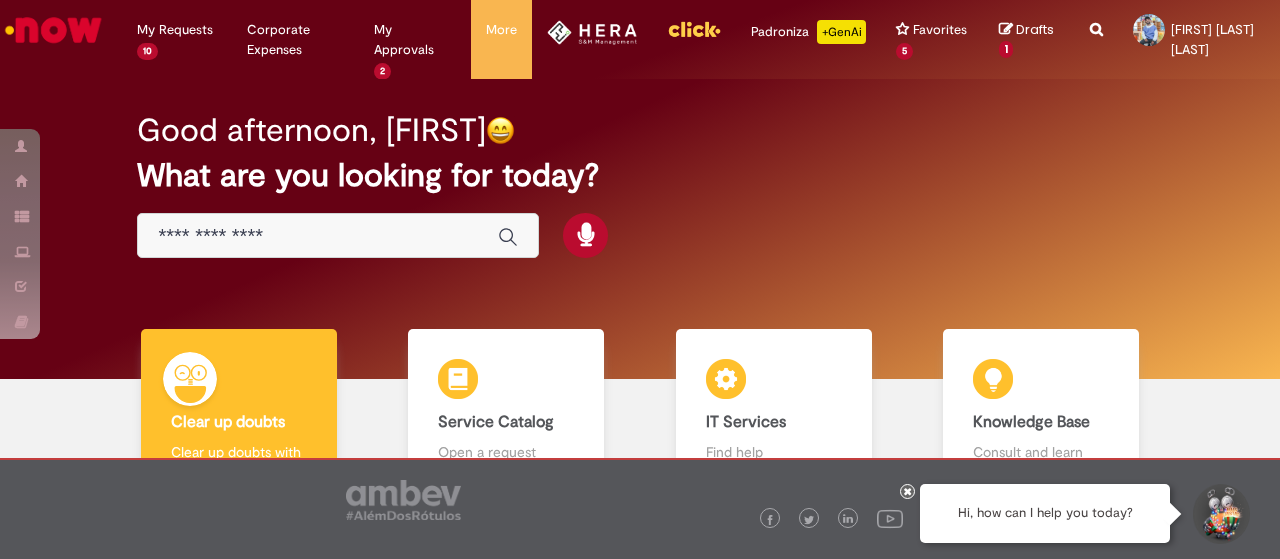scroll, scrollTop: 0, scrollLeft: 0, axis: both 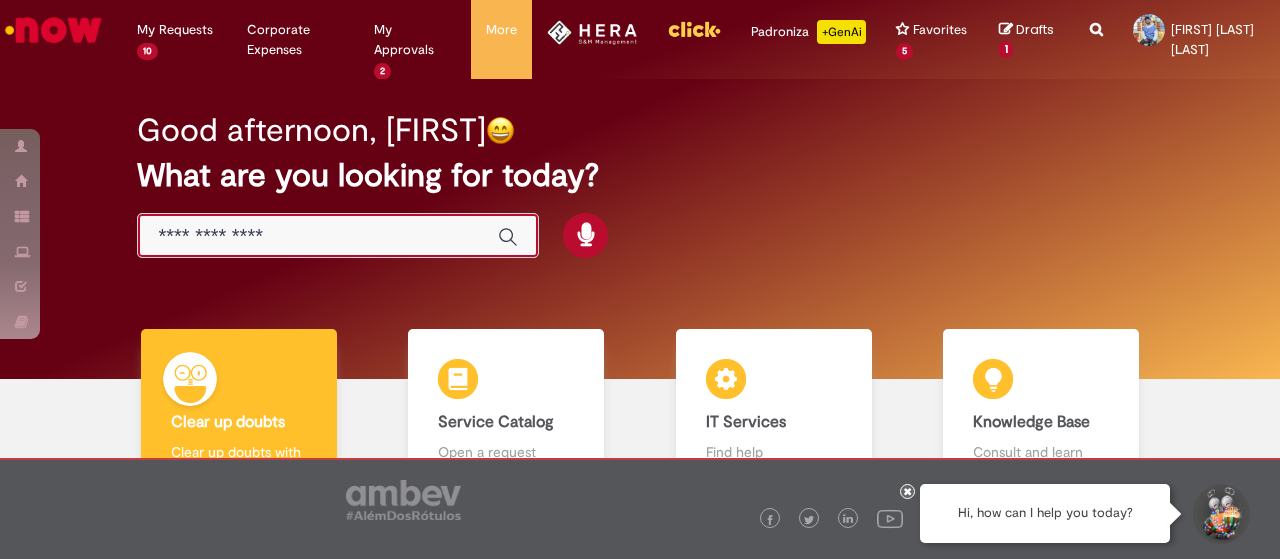 click at bounding box center (318, 236) 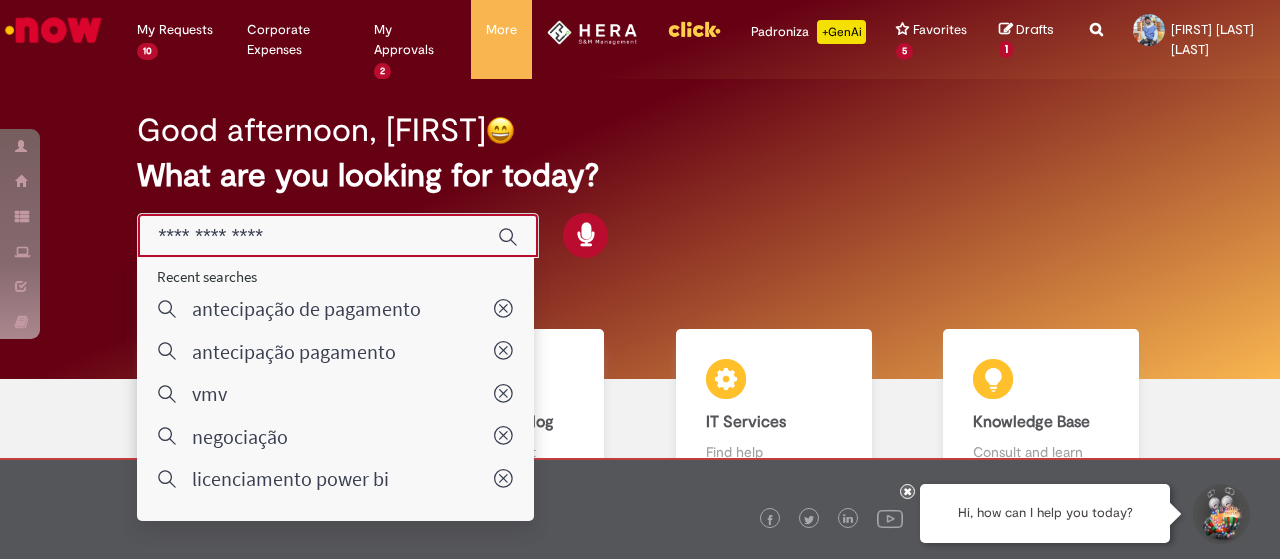 click on "Good afternoon, Miguel
What are you looking for today?" at bounding box center (639, 185) 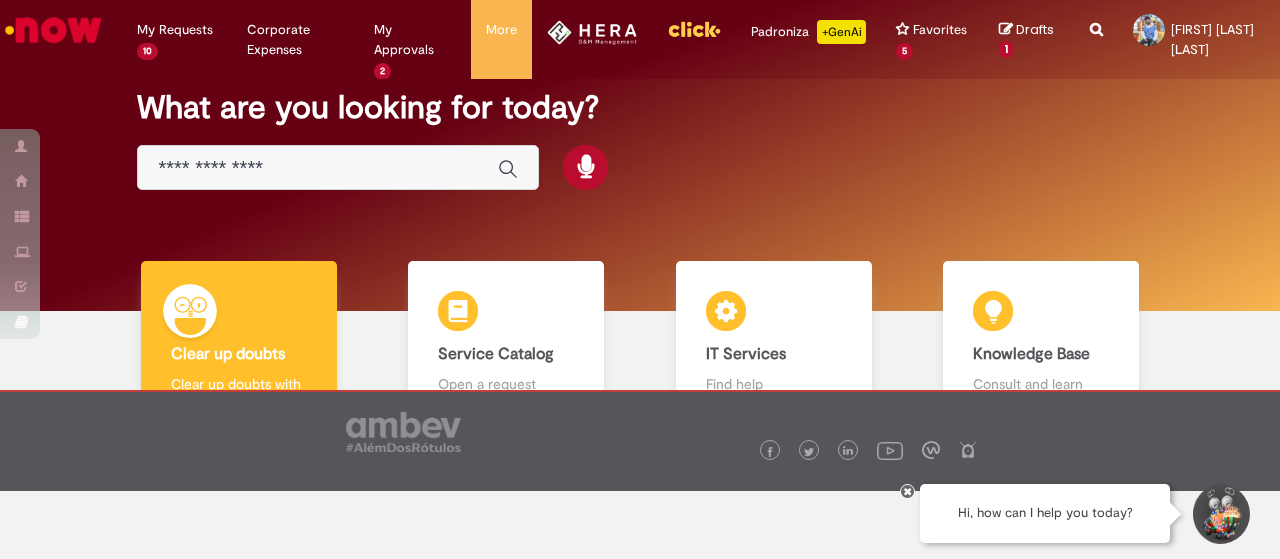 scroll, scrollTop: 167, scrollLeft: 0, axis: vertical 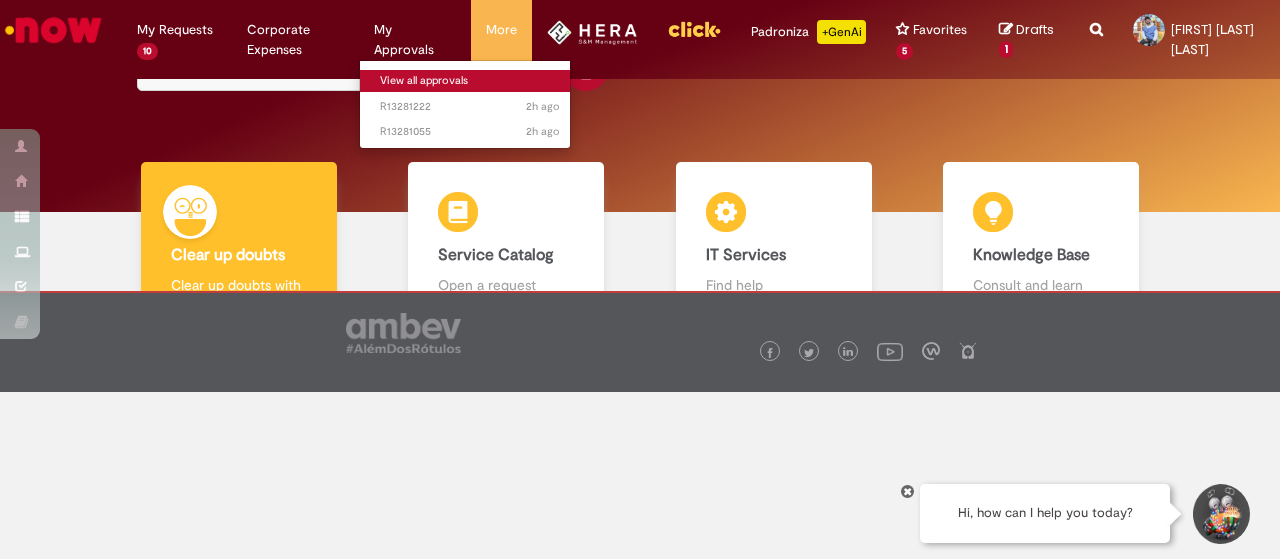 click on "View all approvals" at bounding box center [470, 81] 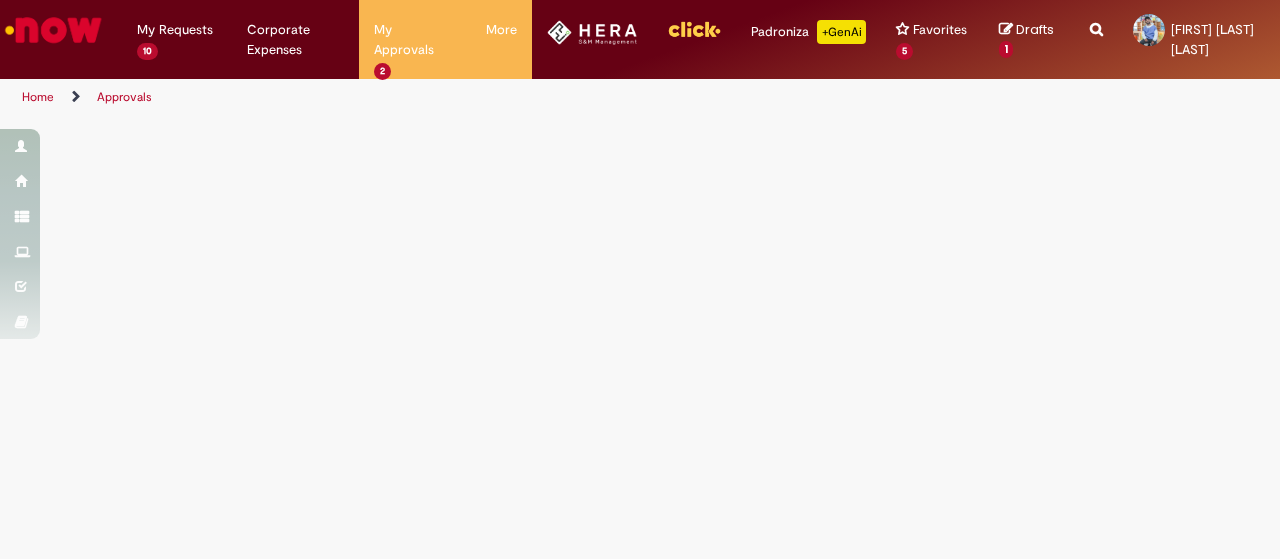scroll, scrollTop: 0, scrollLeft: 0, axis: both 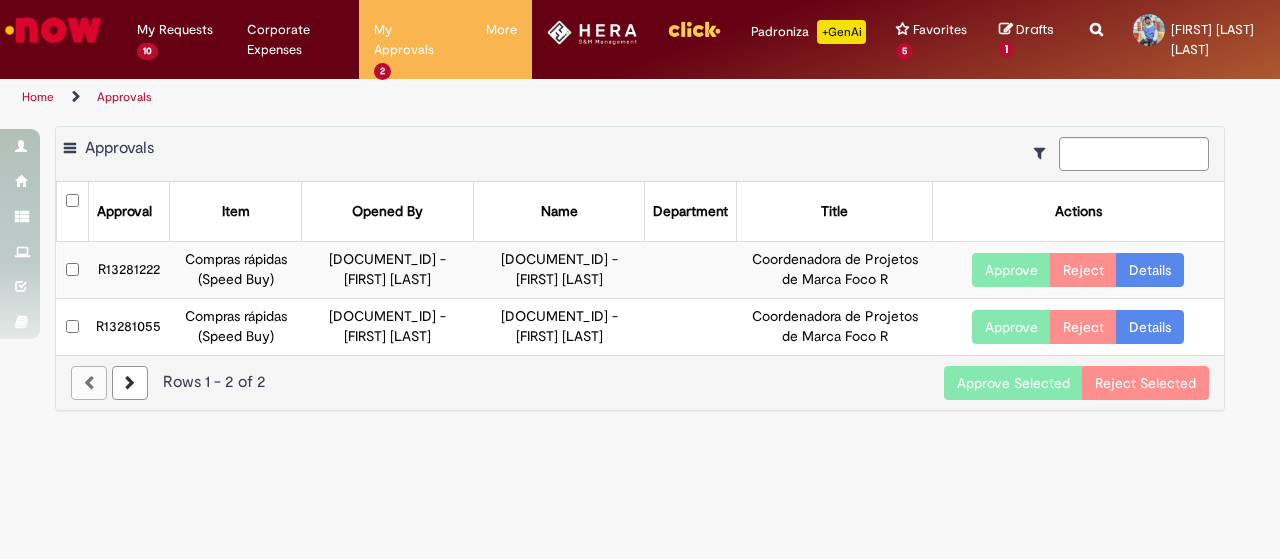 click on "Approve Selected" at bounding box center (1013, 383) 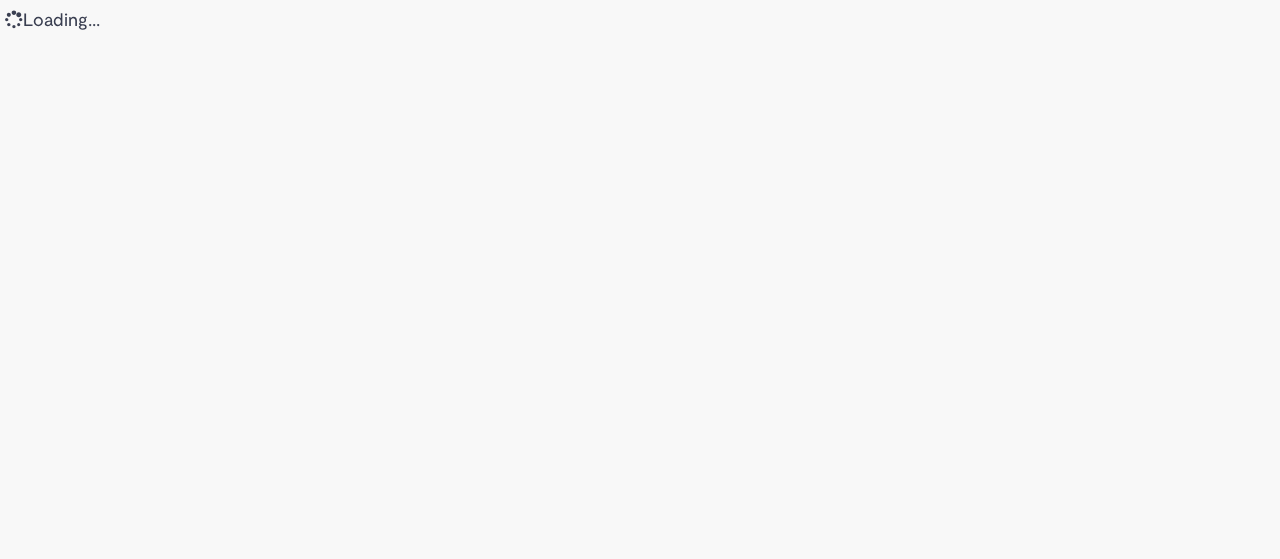 scroll, scrollTop: 0, scrollLeft: 0, axis: both 